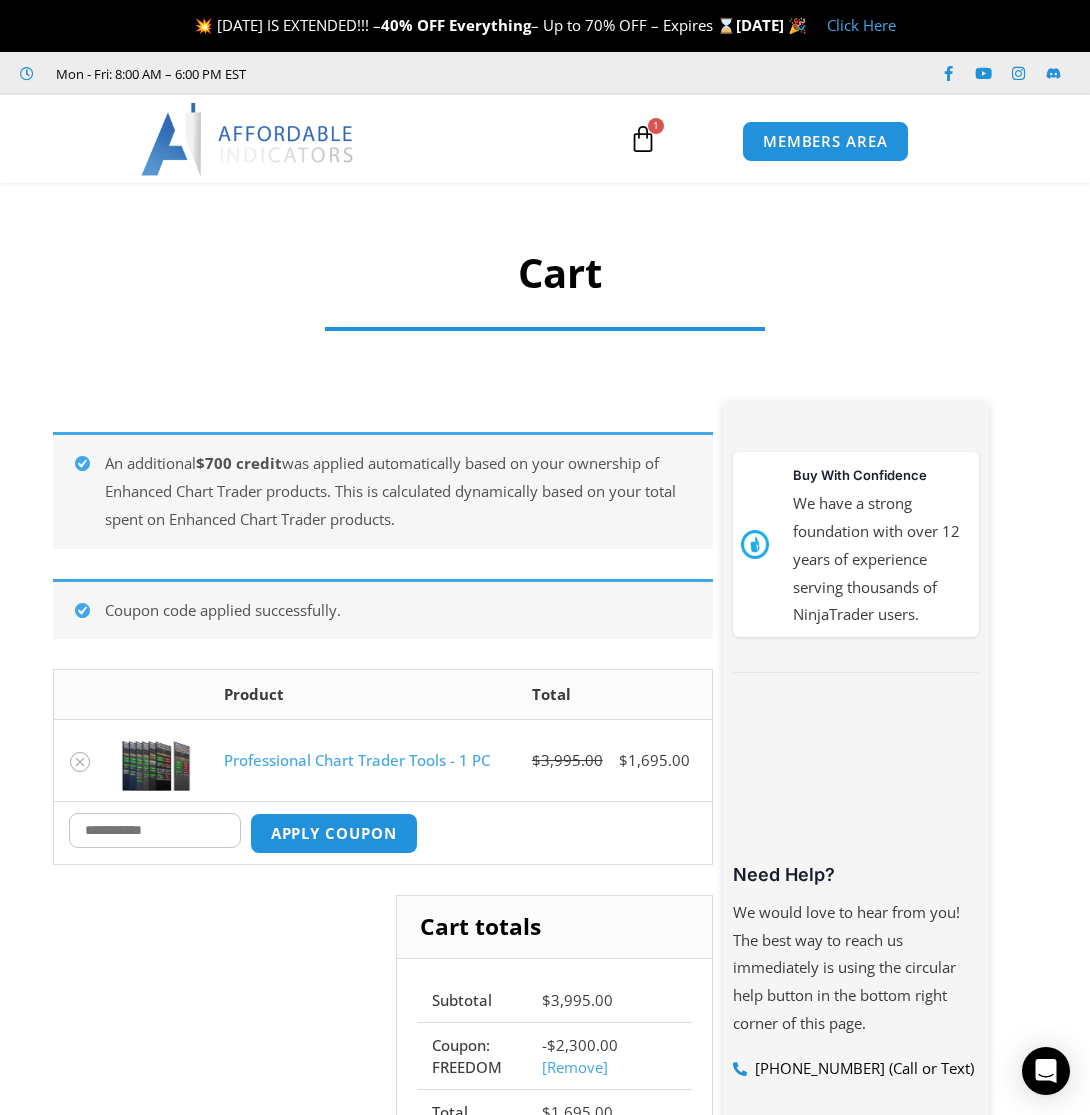 scroll, scrollTop: 0, scrollLeft: 0, axis: both 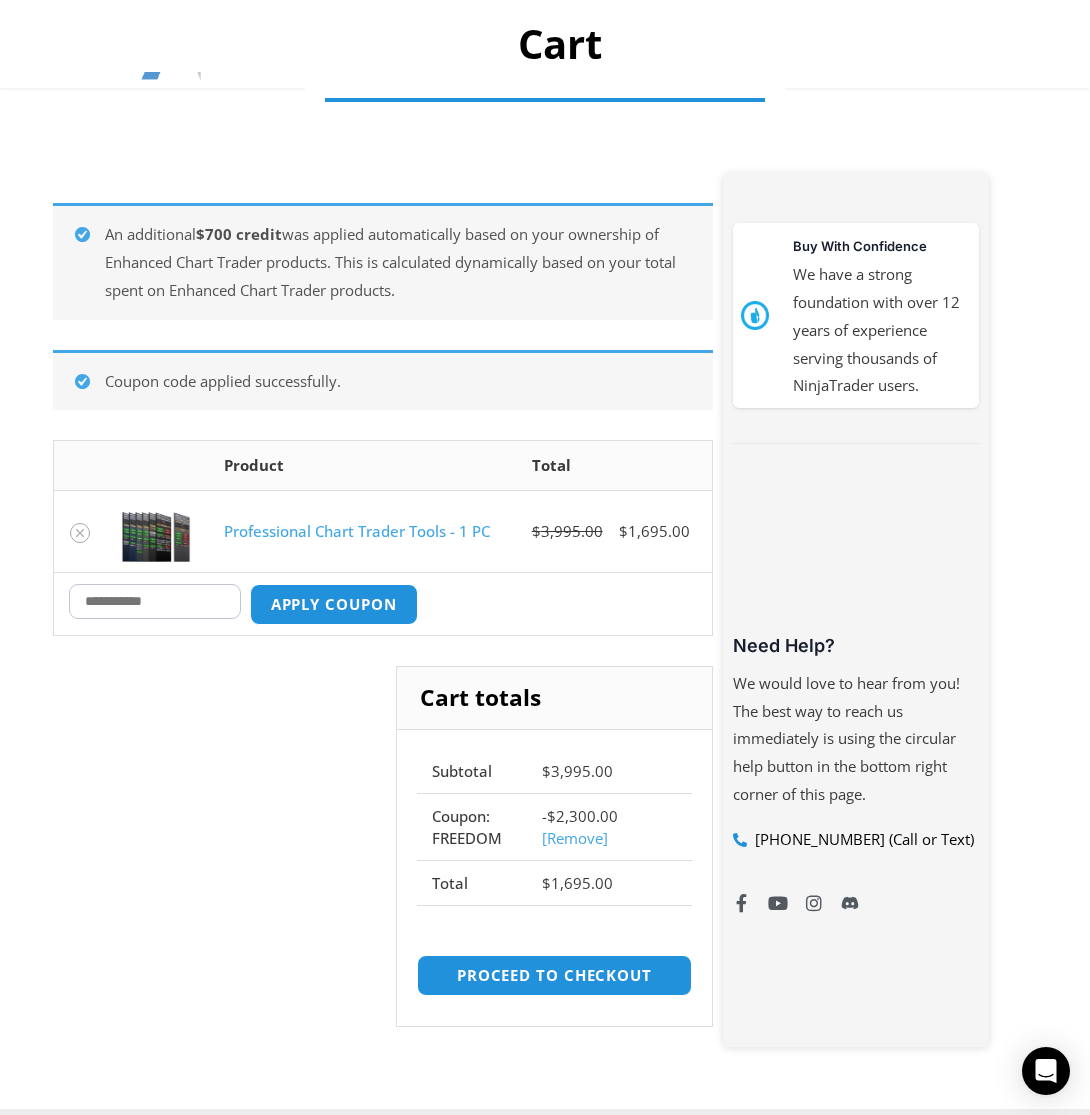click on "Cart totals
Subtotal
$ 3,995.00
Coupon: FREEDOM
- $ 2,300.00   [Remove]
Total
$ 1,695.00
Proceed to checkout" at bounding box center [383, 861] 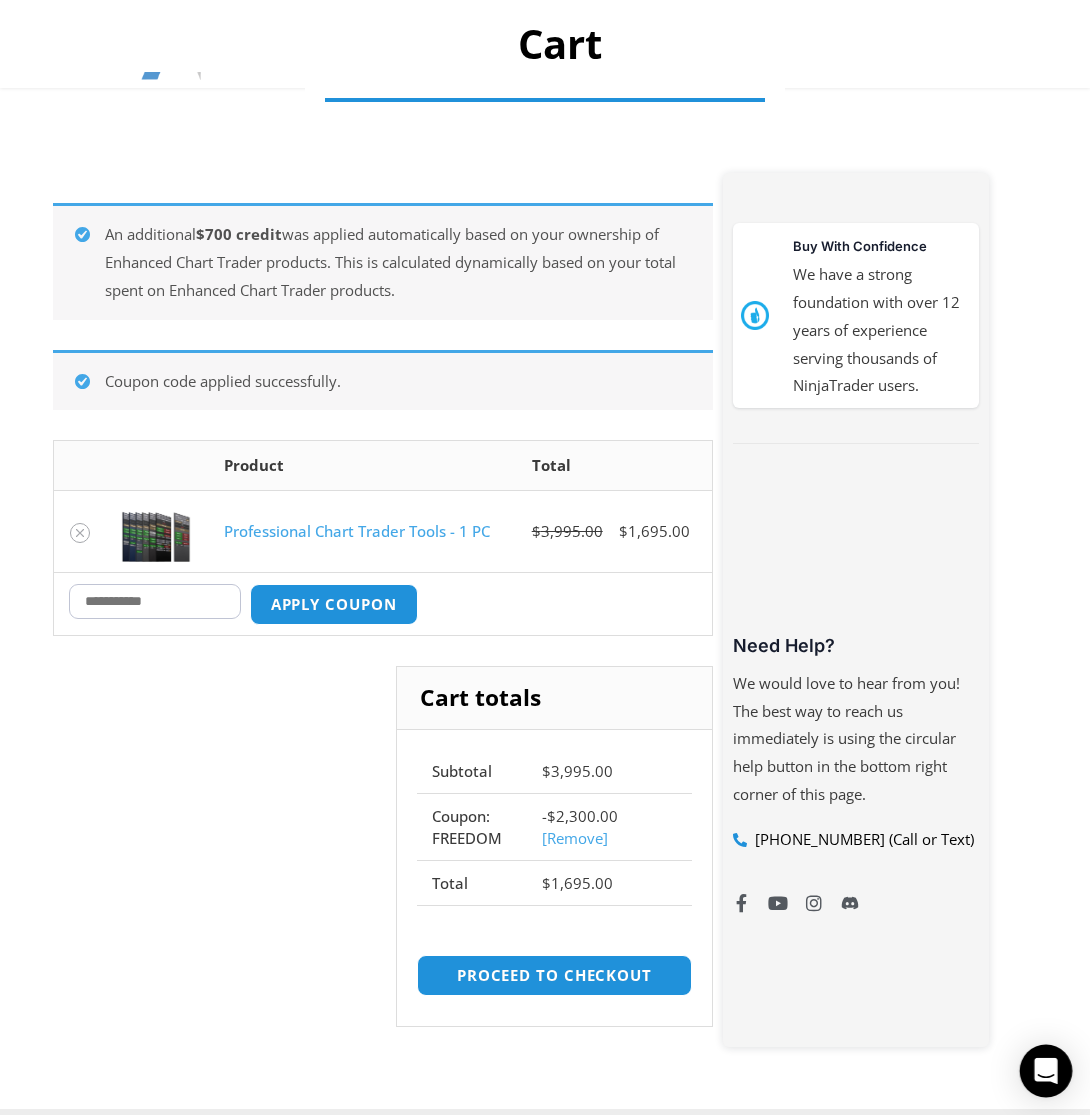 click 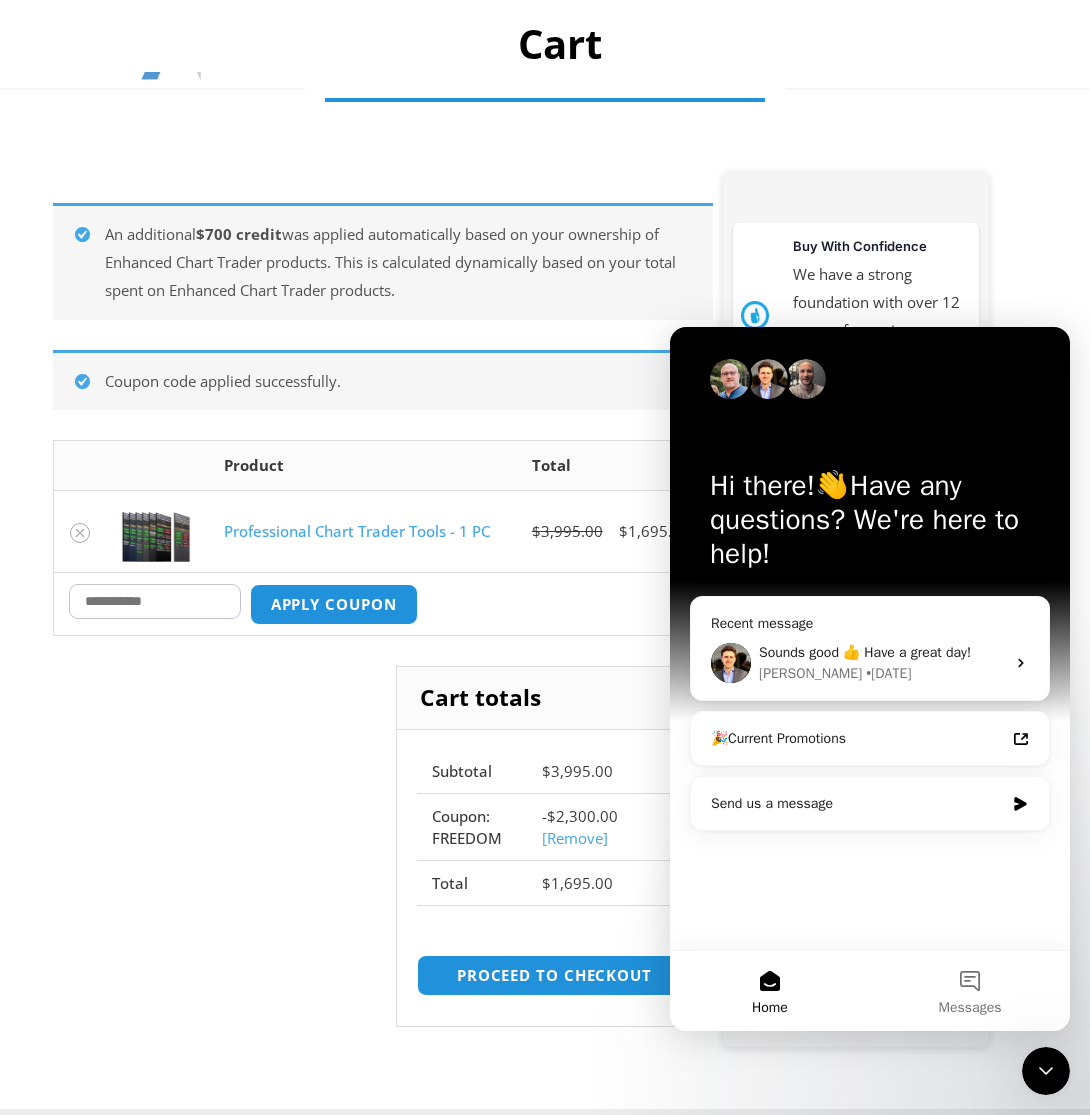 scroll, scrollTop: 0, scrollLeft: 0, axis: both 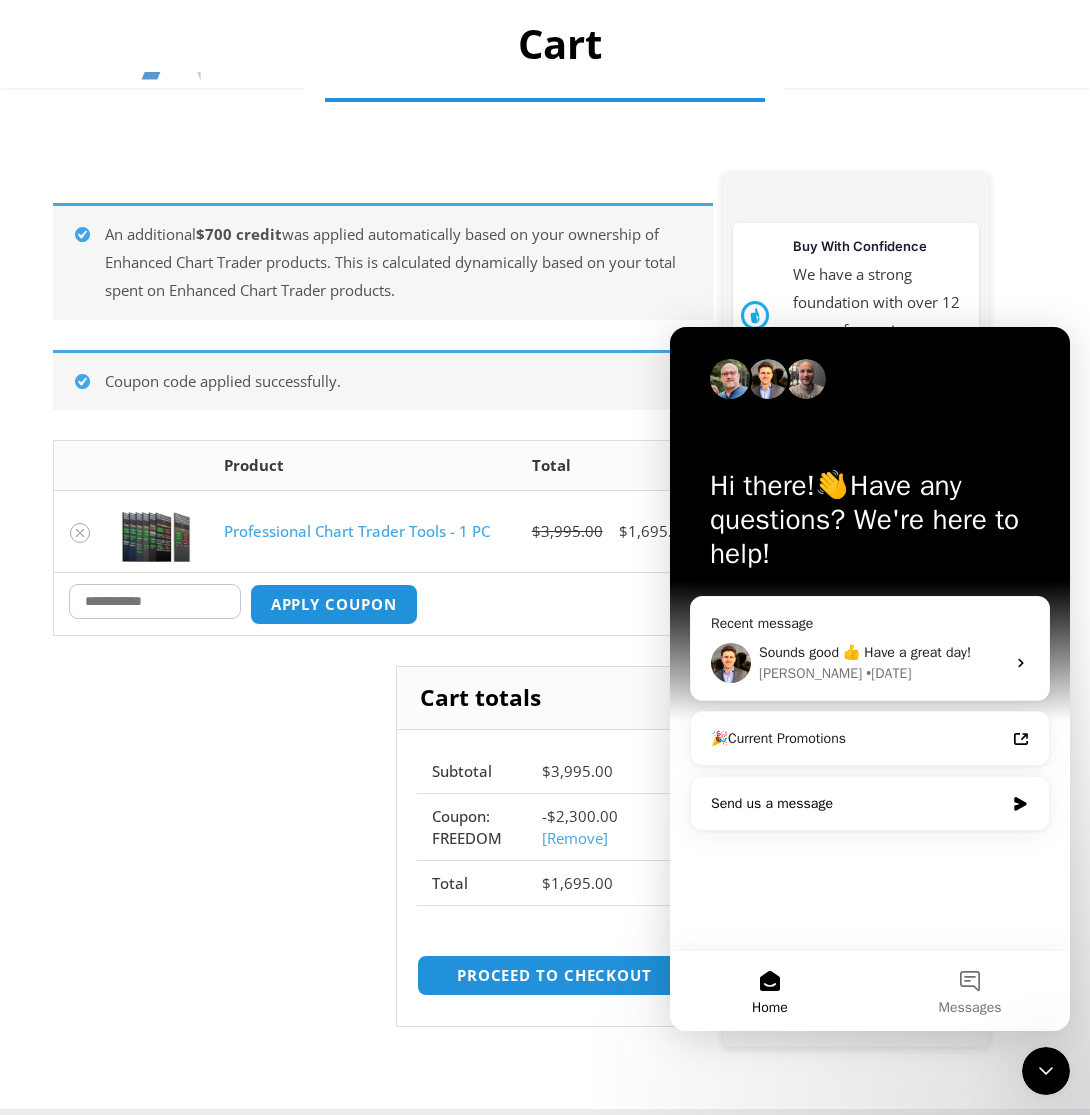 click on "Send us a message" at bounding box center (857, 803) 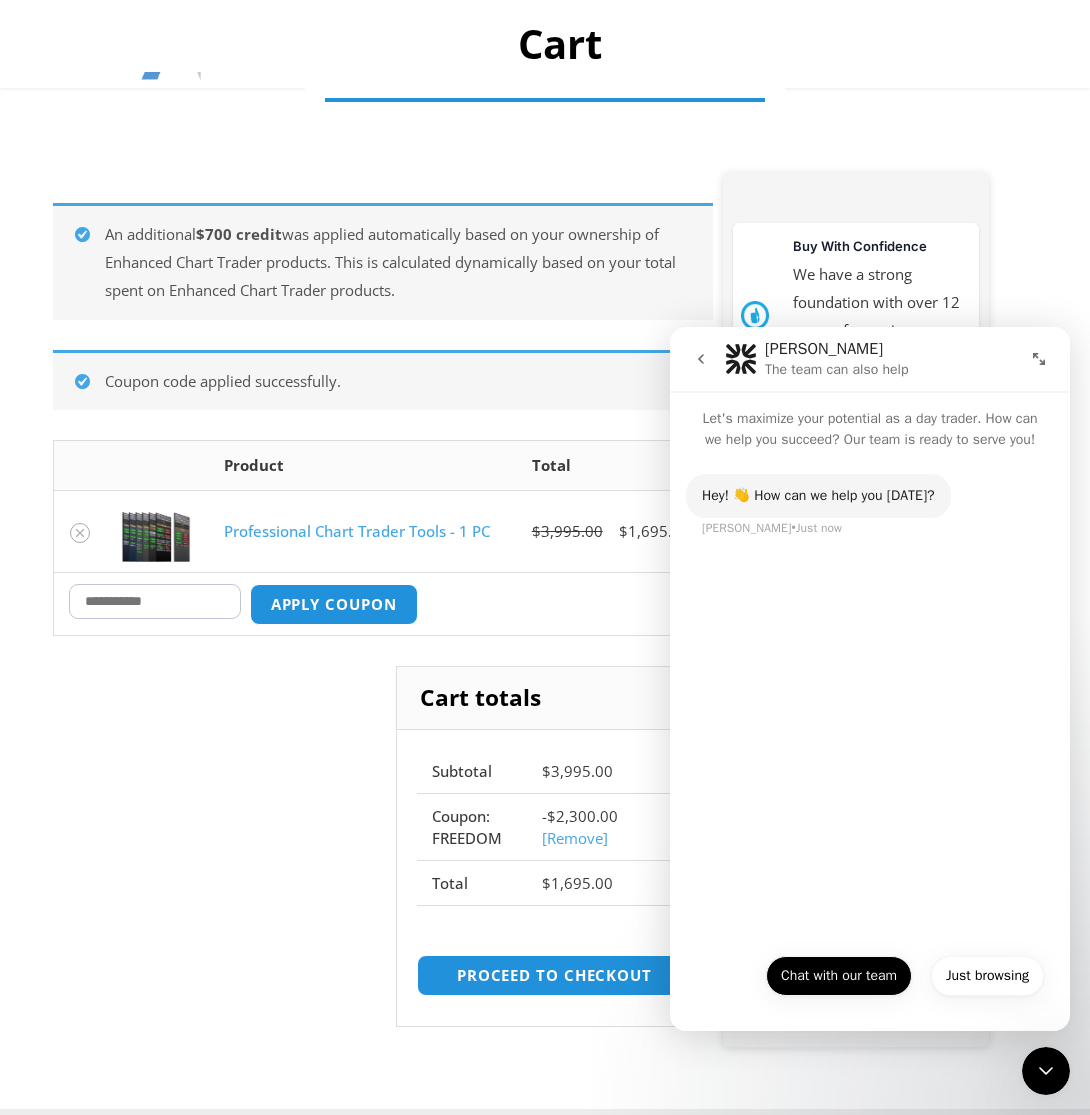 click on "Chat with our team" at bounding box center [839, 976] 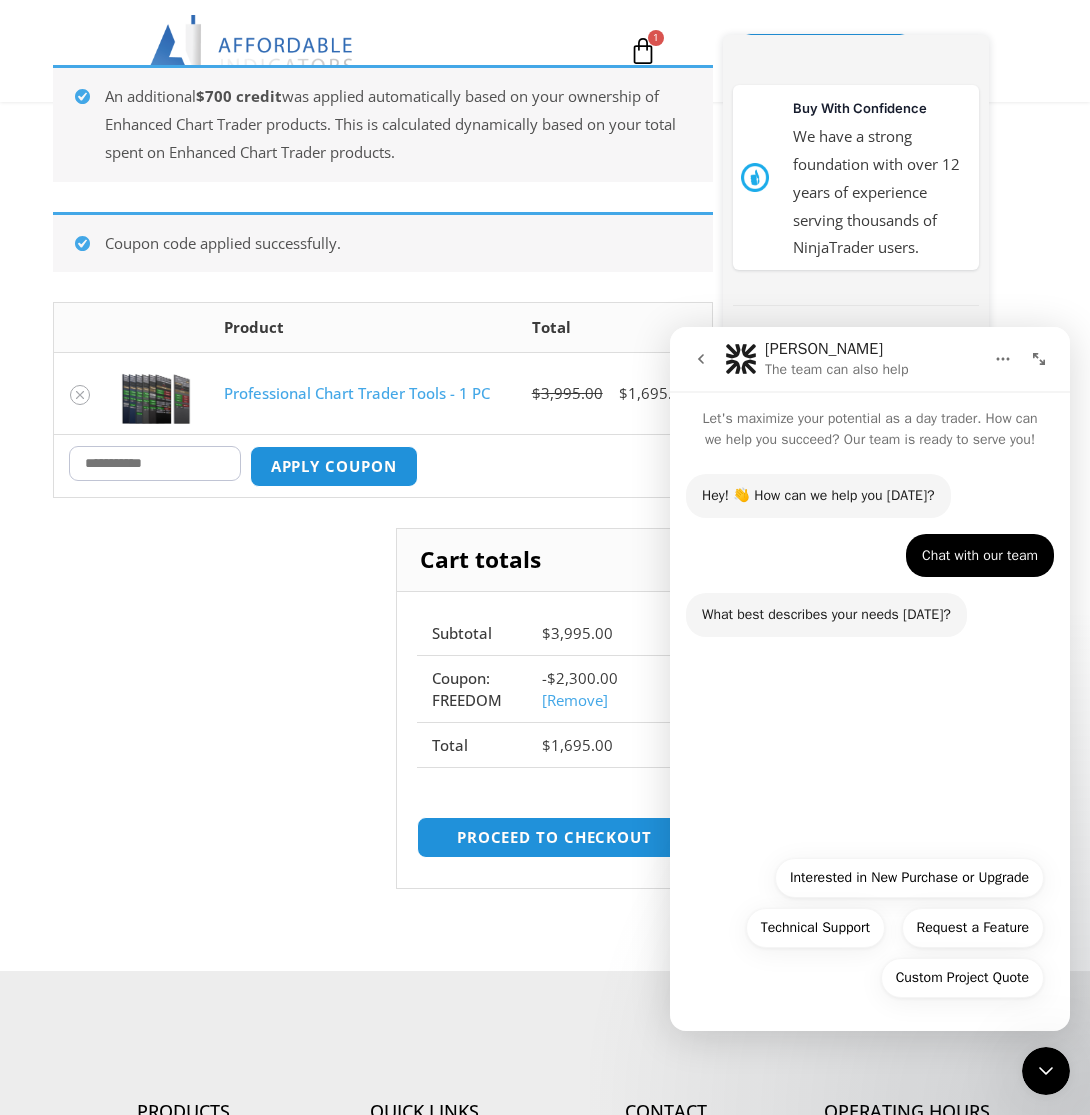 scroll, scrollTop: 370, scrollLeft: 0, axis: vertical 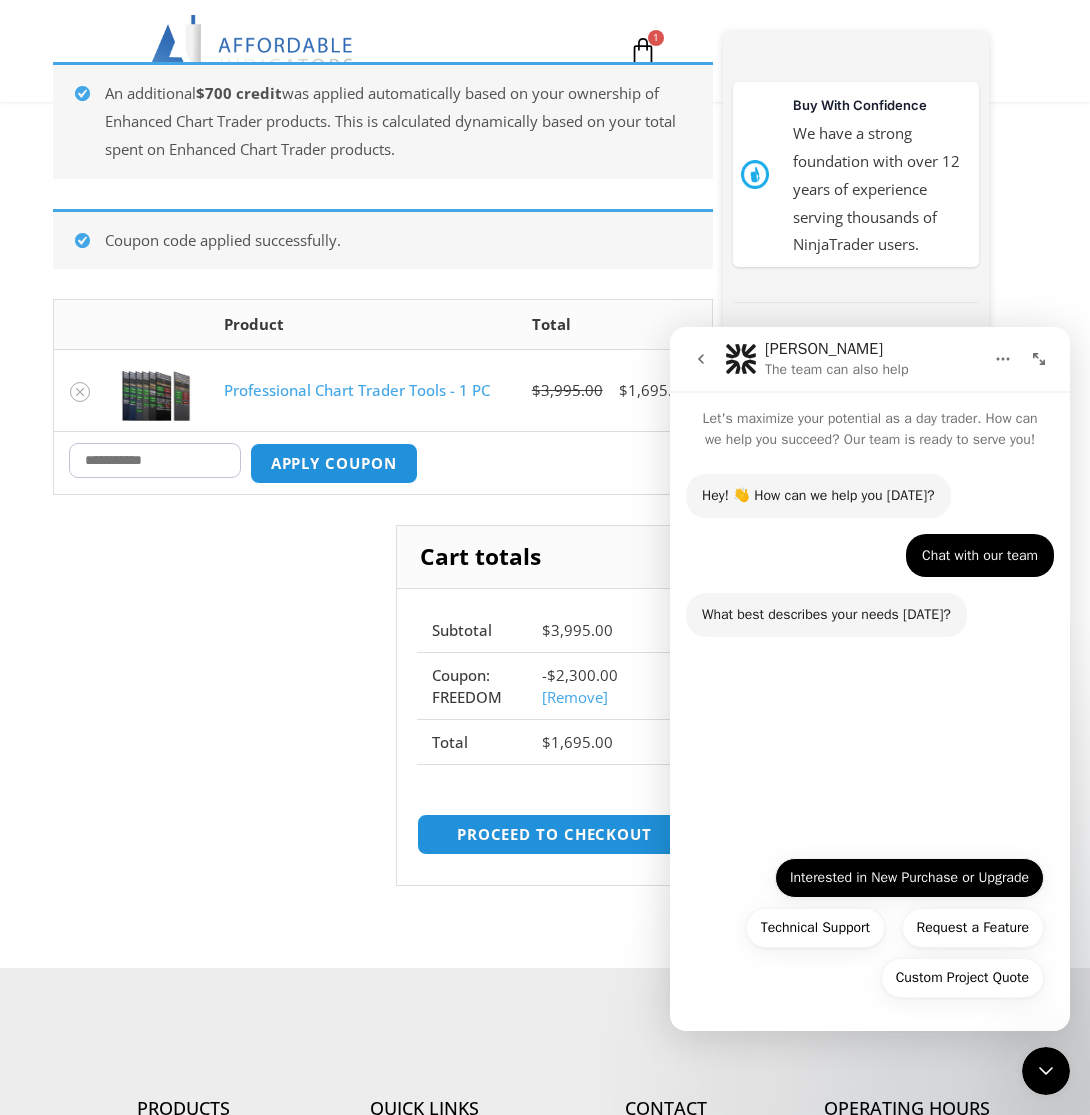 click on "Interested in New Purchase or Upgrade" at bounding box center [909, 878] 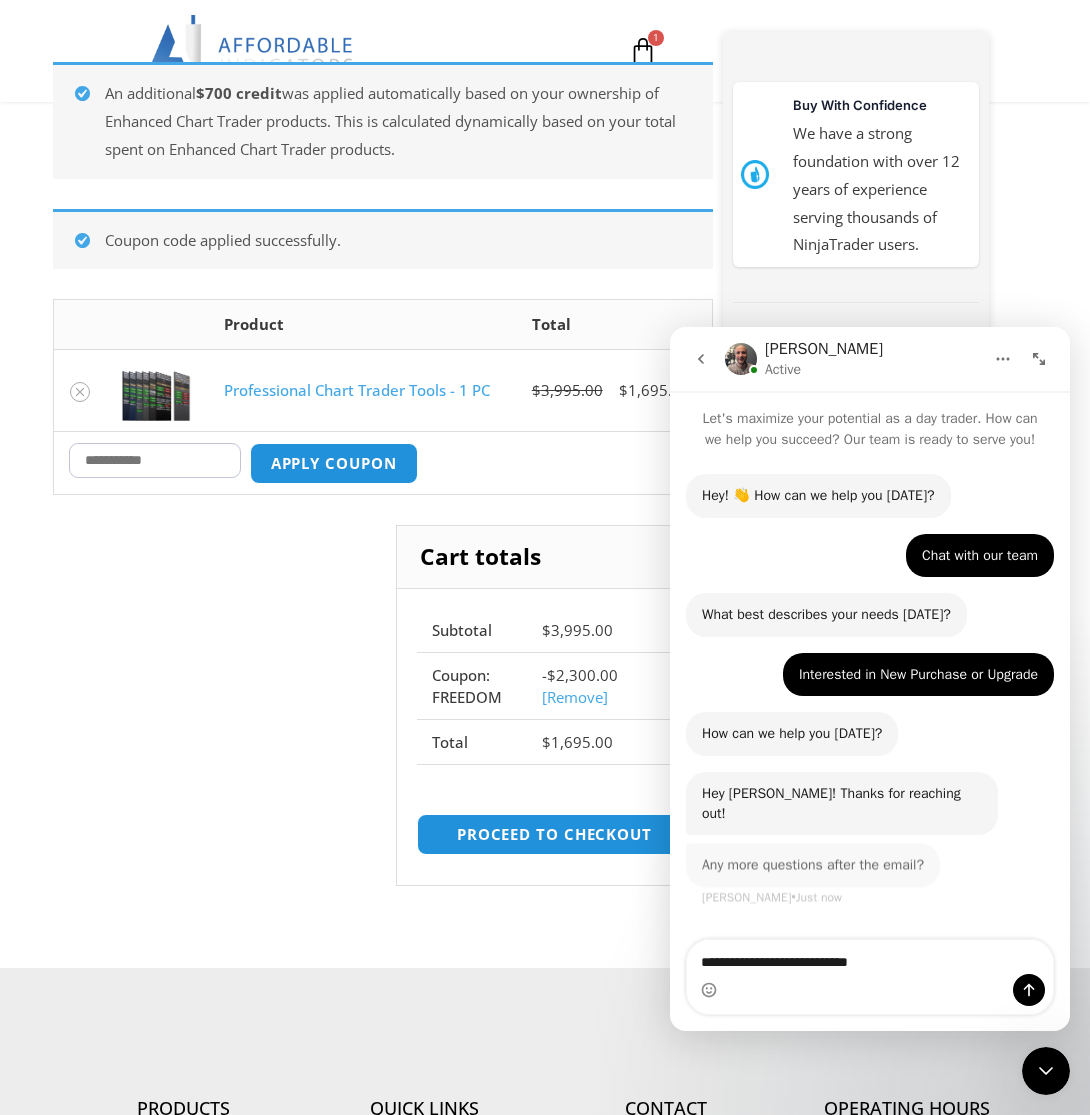 type on "**********" 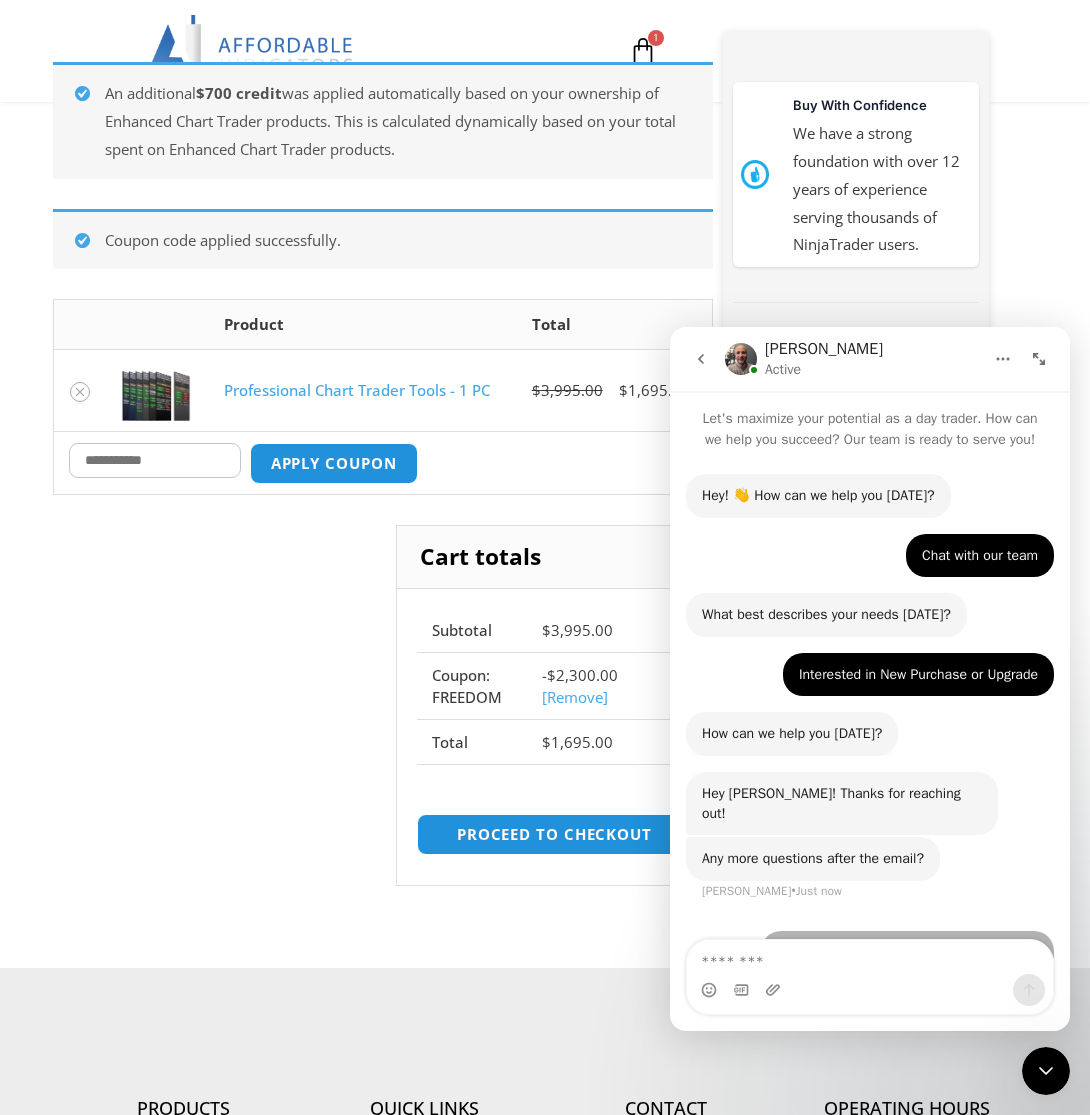 scroll, scrollTop: 43, scrollLeft: 0, axis: vertical 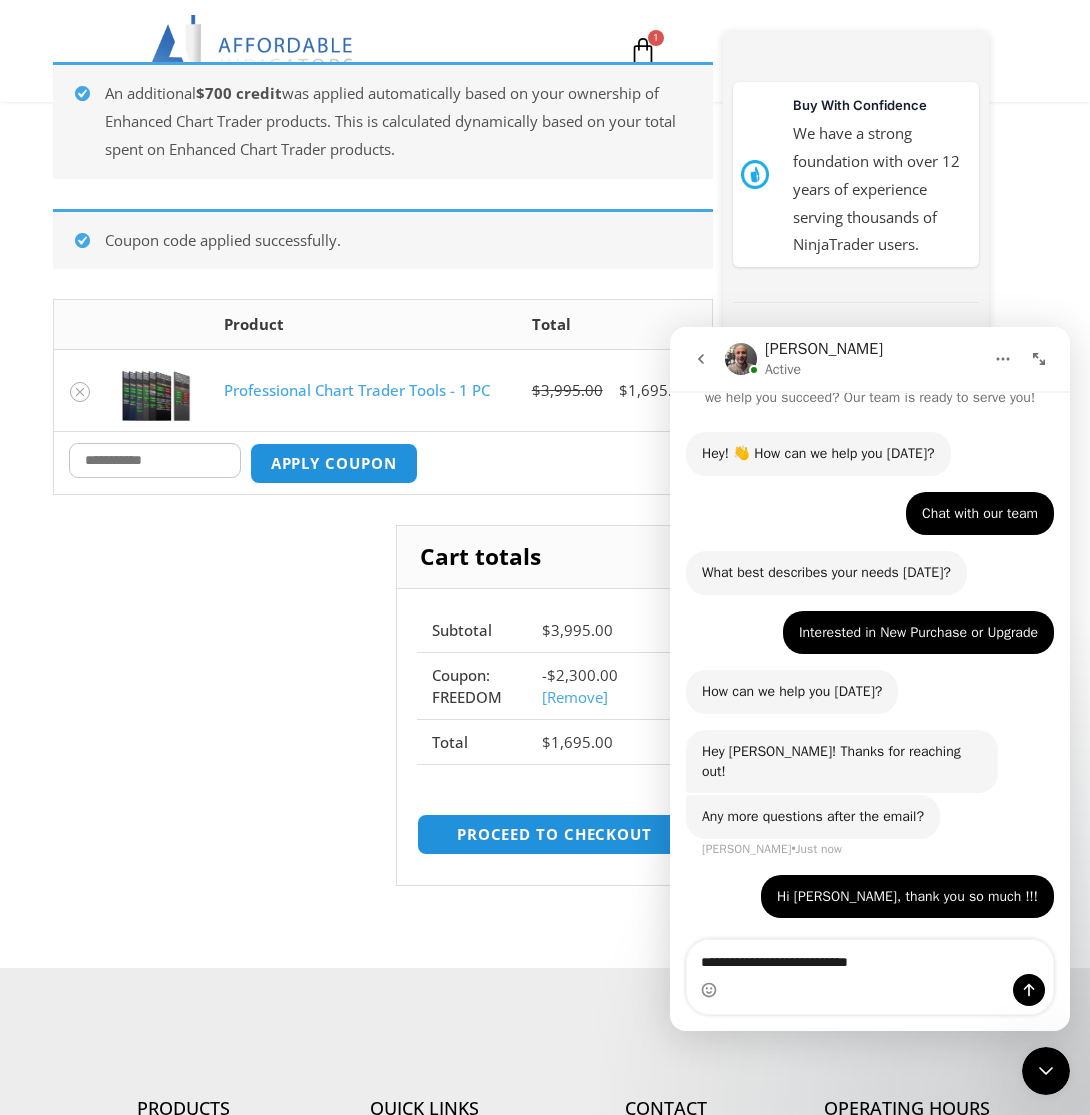 type on "**********" 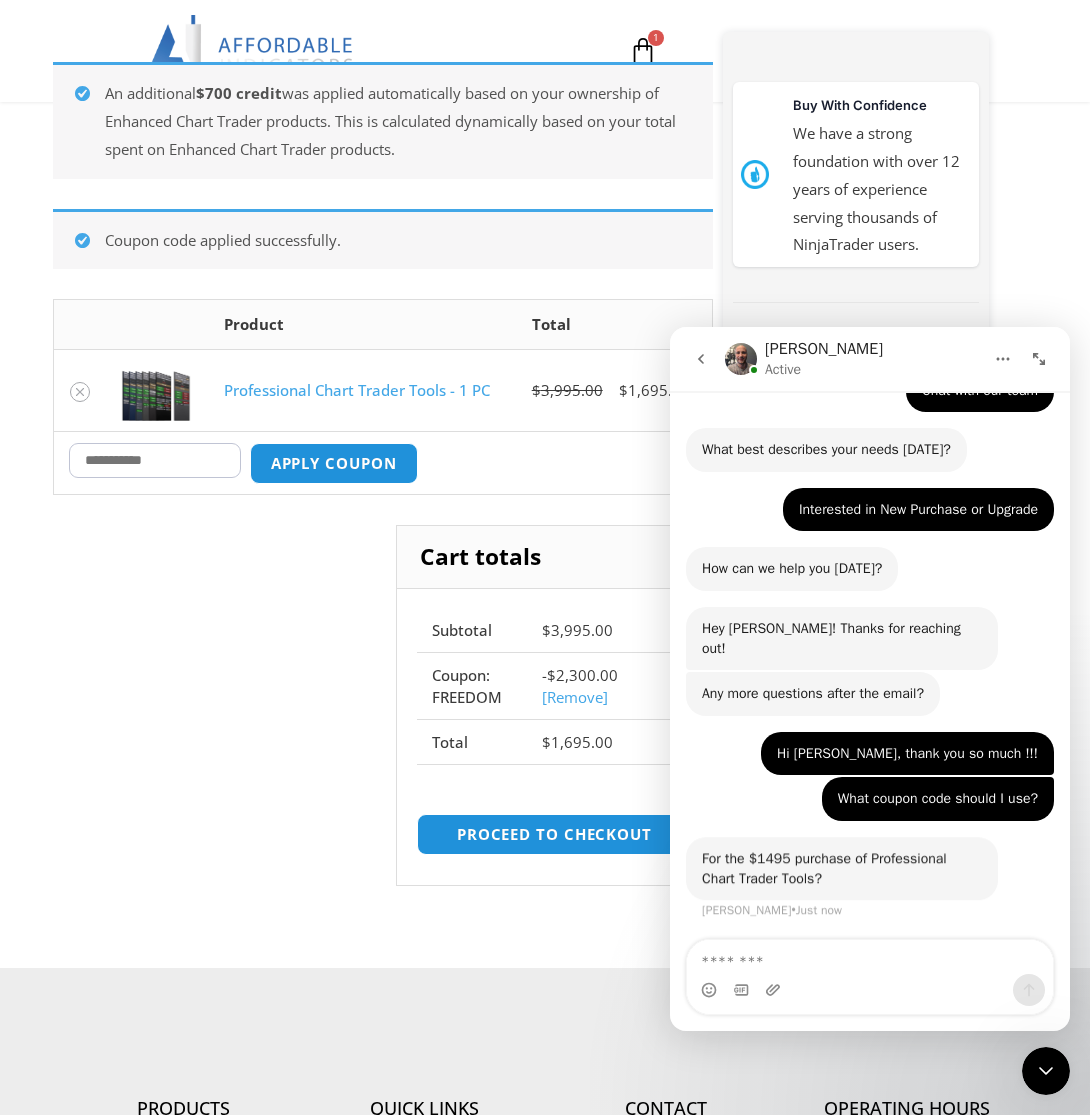 scroll, scrollTop: 168, scrollLeft: 0, axis: vertical 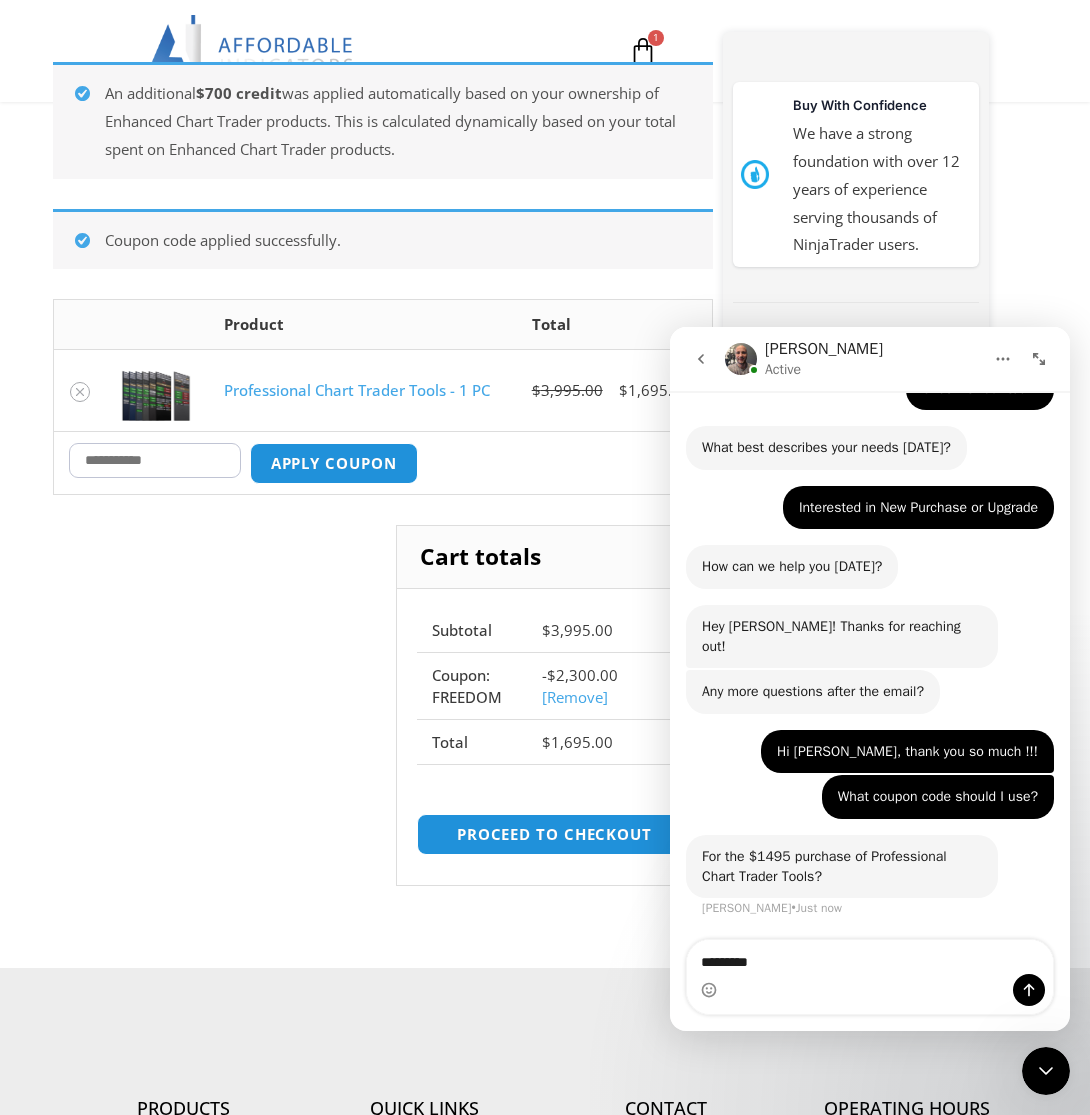 type on "**********" 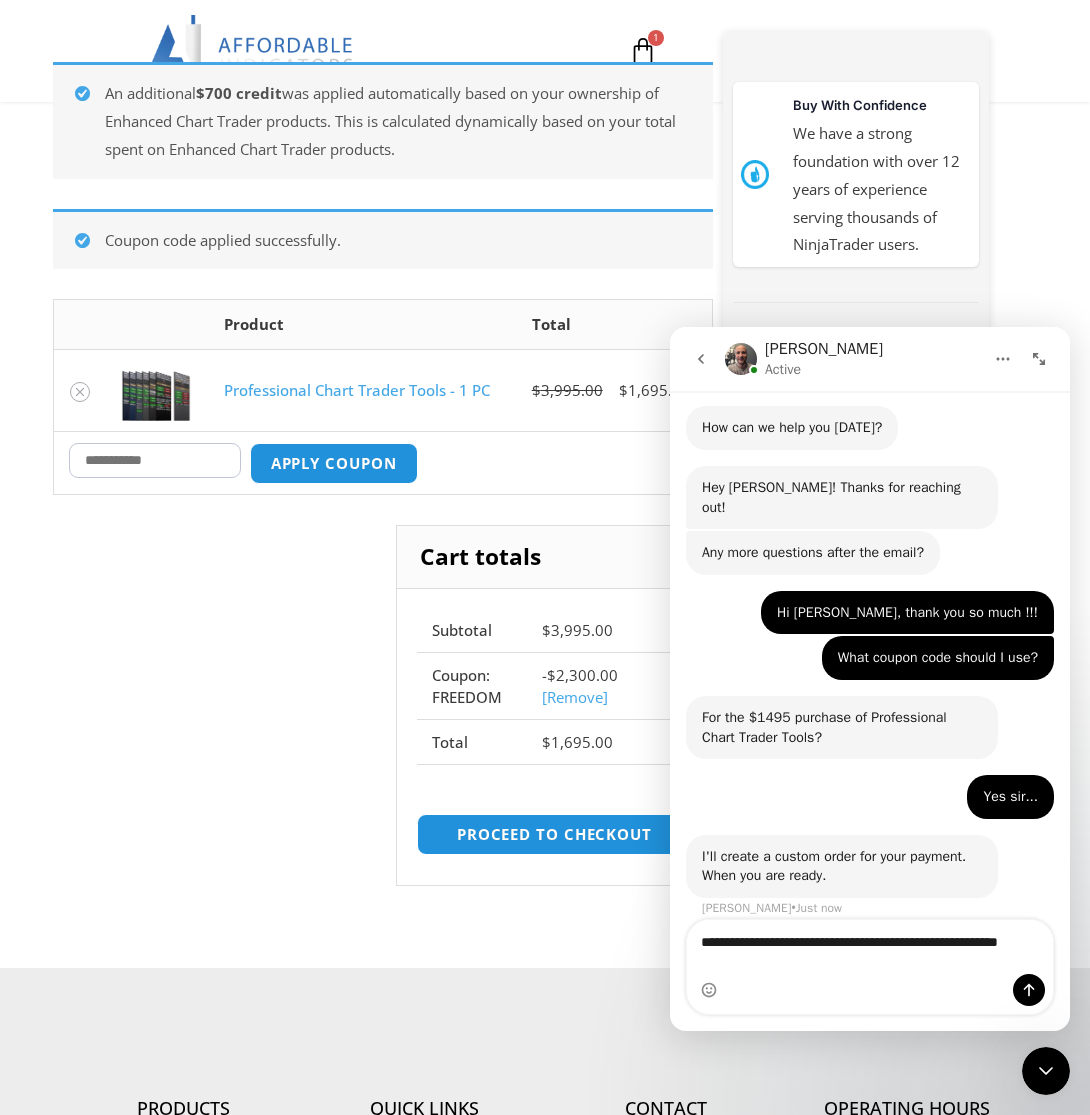 scroll, scrollTop: 326, scrollLeft: 0, axis: vertical 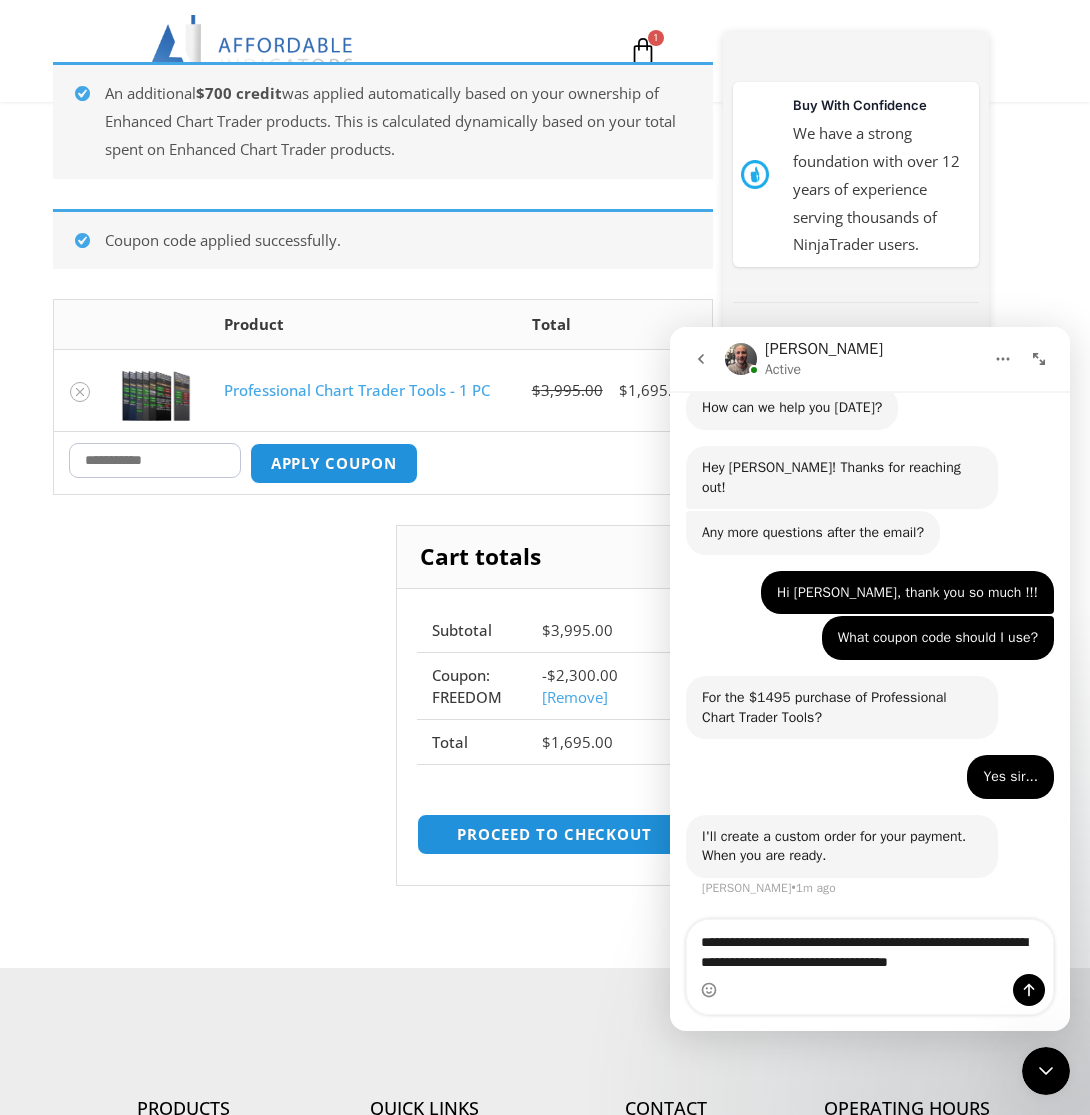type on "**********" 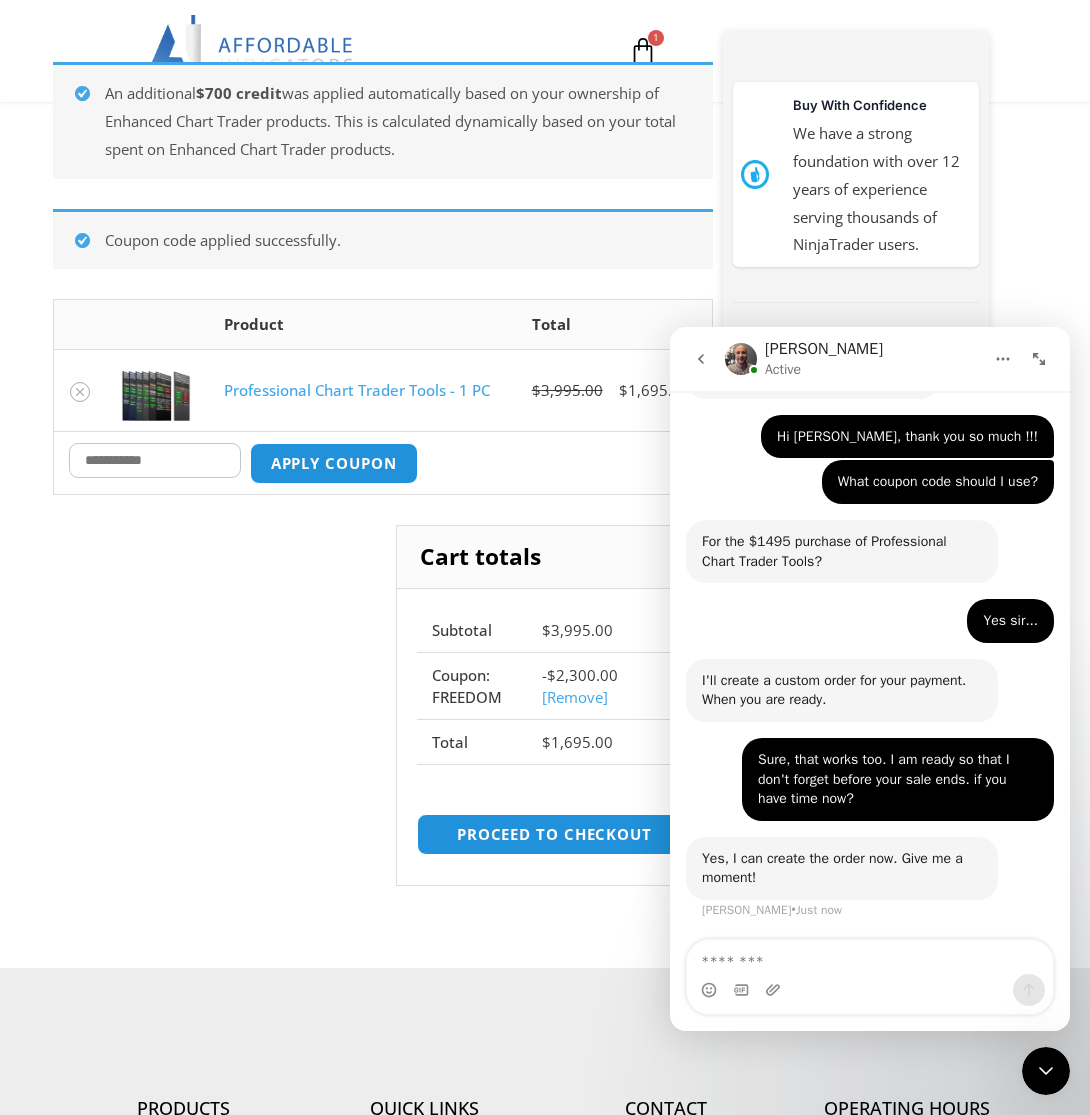 scroll, scrollTop: 484, scrollLeft: 0, axis: vertical 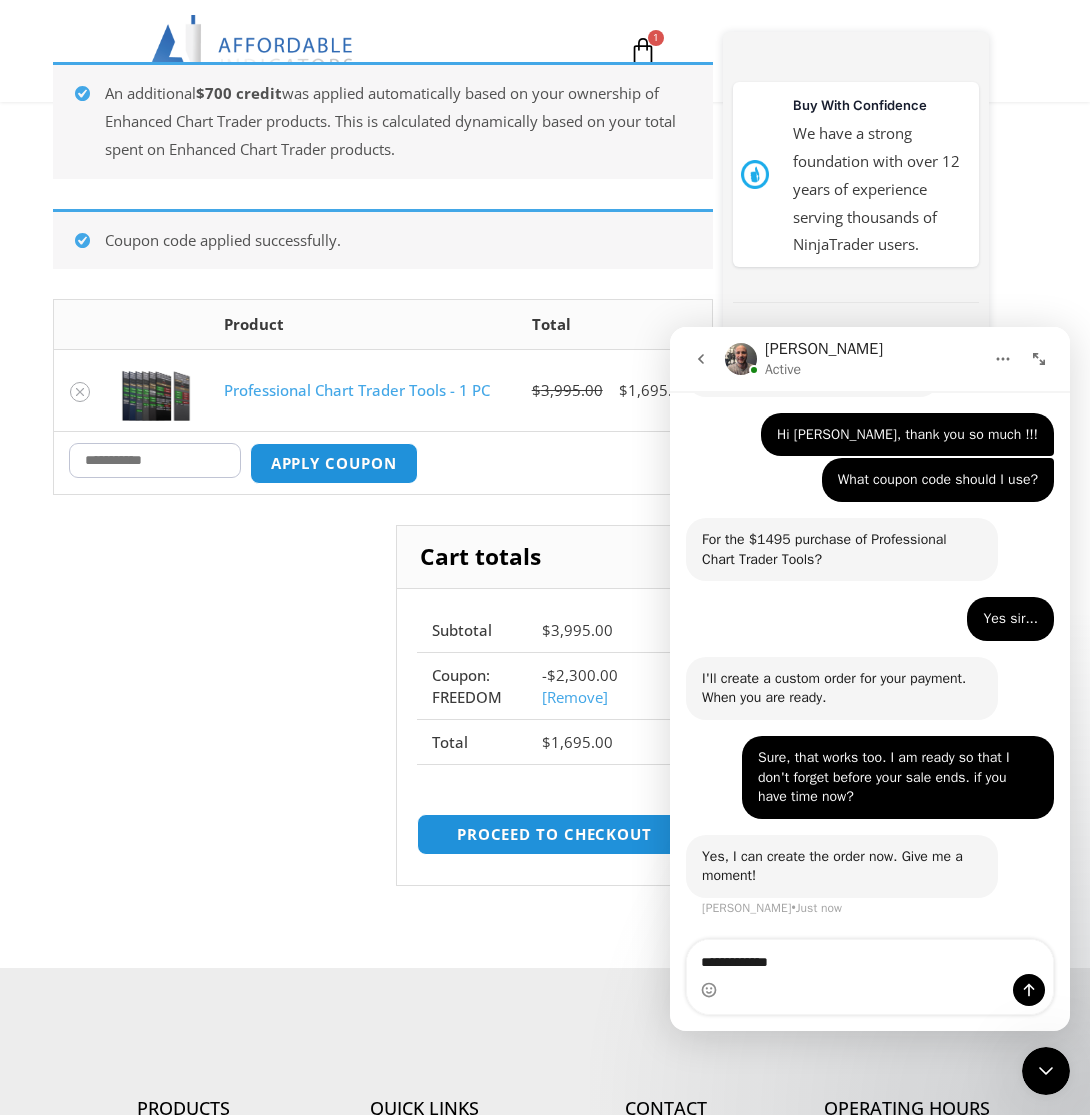 type on "**********" 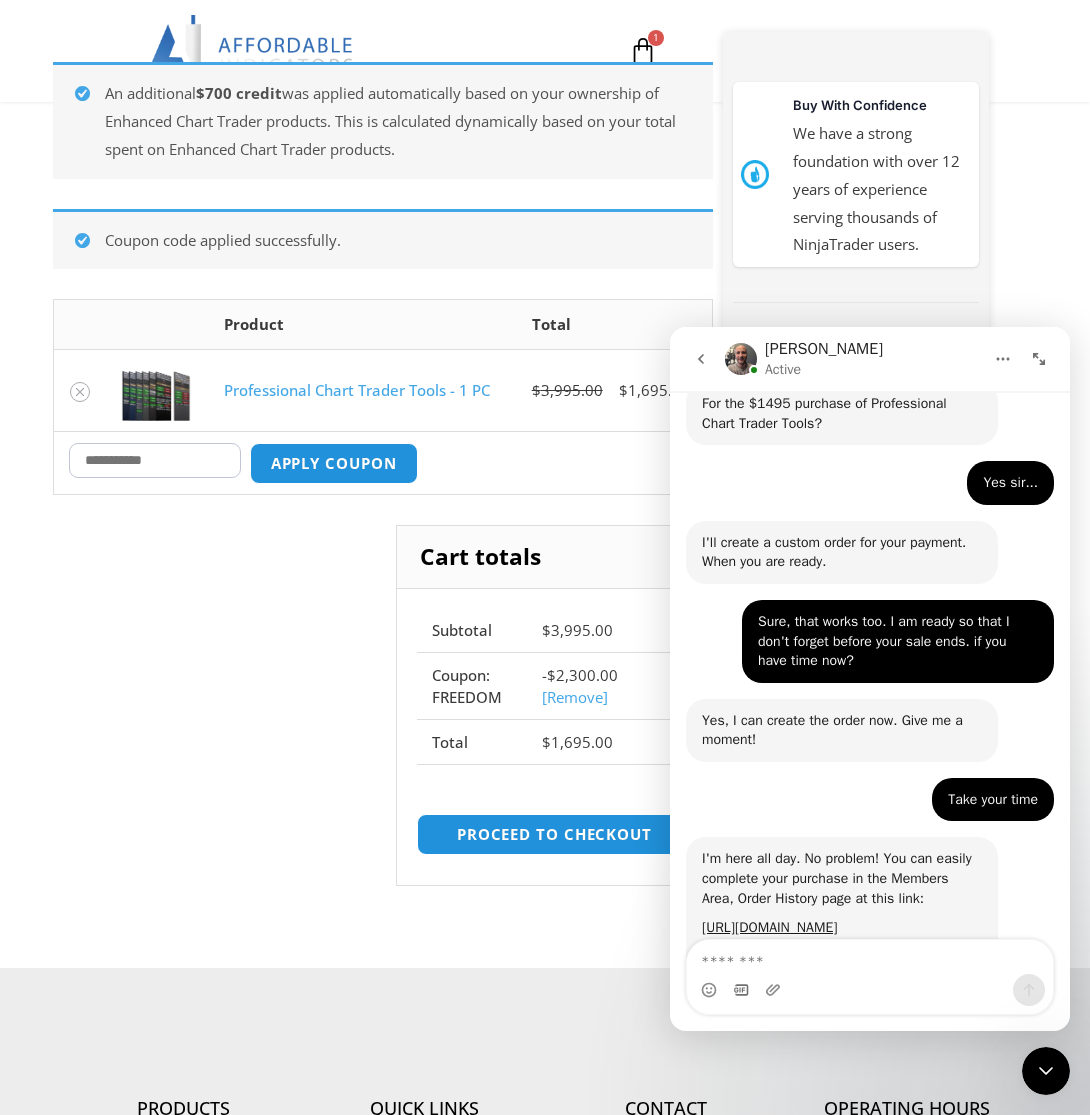 scroll, scrollTop: 780, scrollLeft: 0, axis: vertical 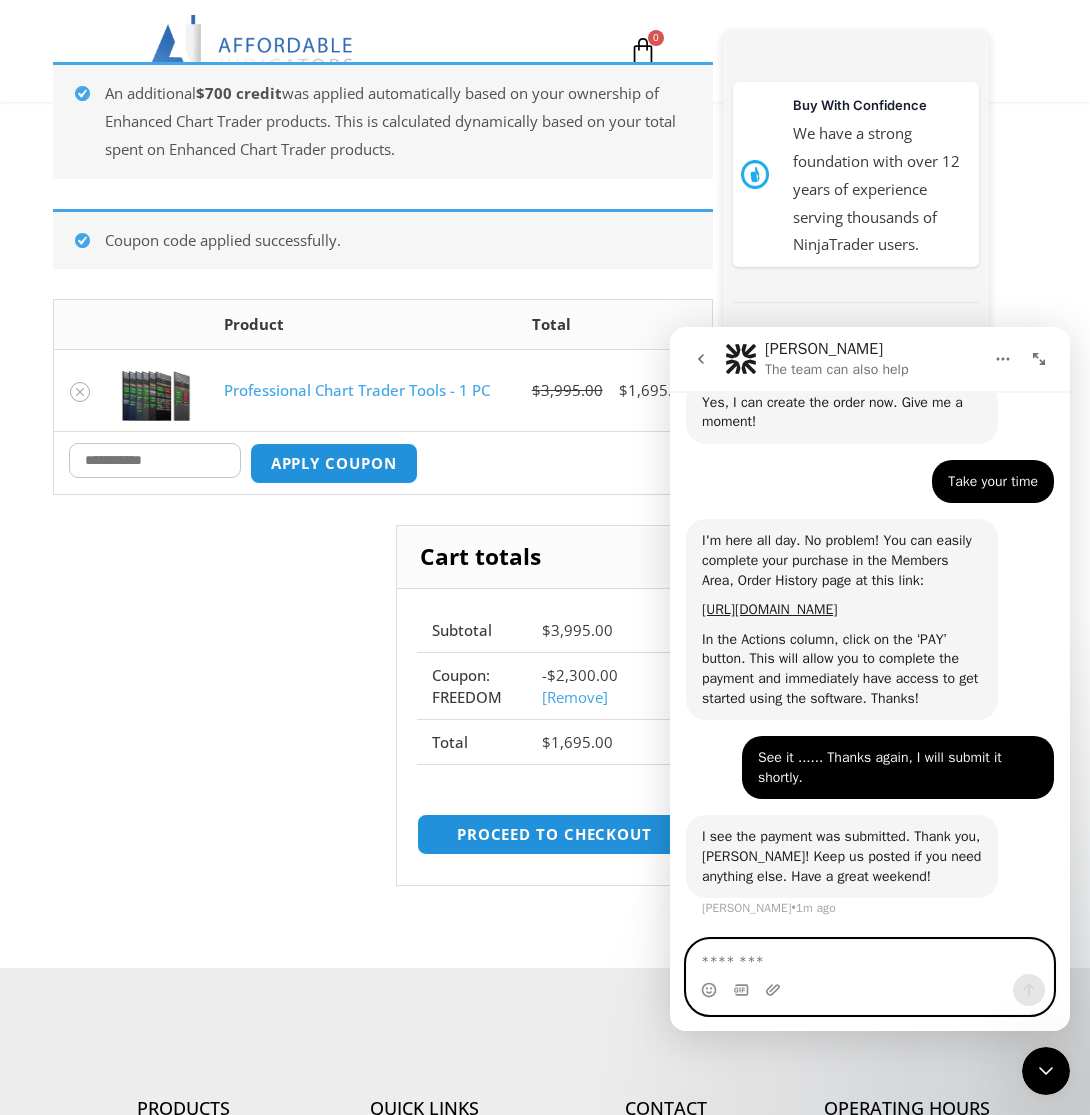 click at bounding box center [870, 957] 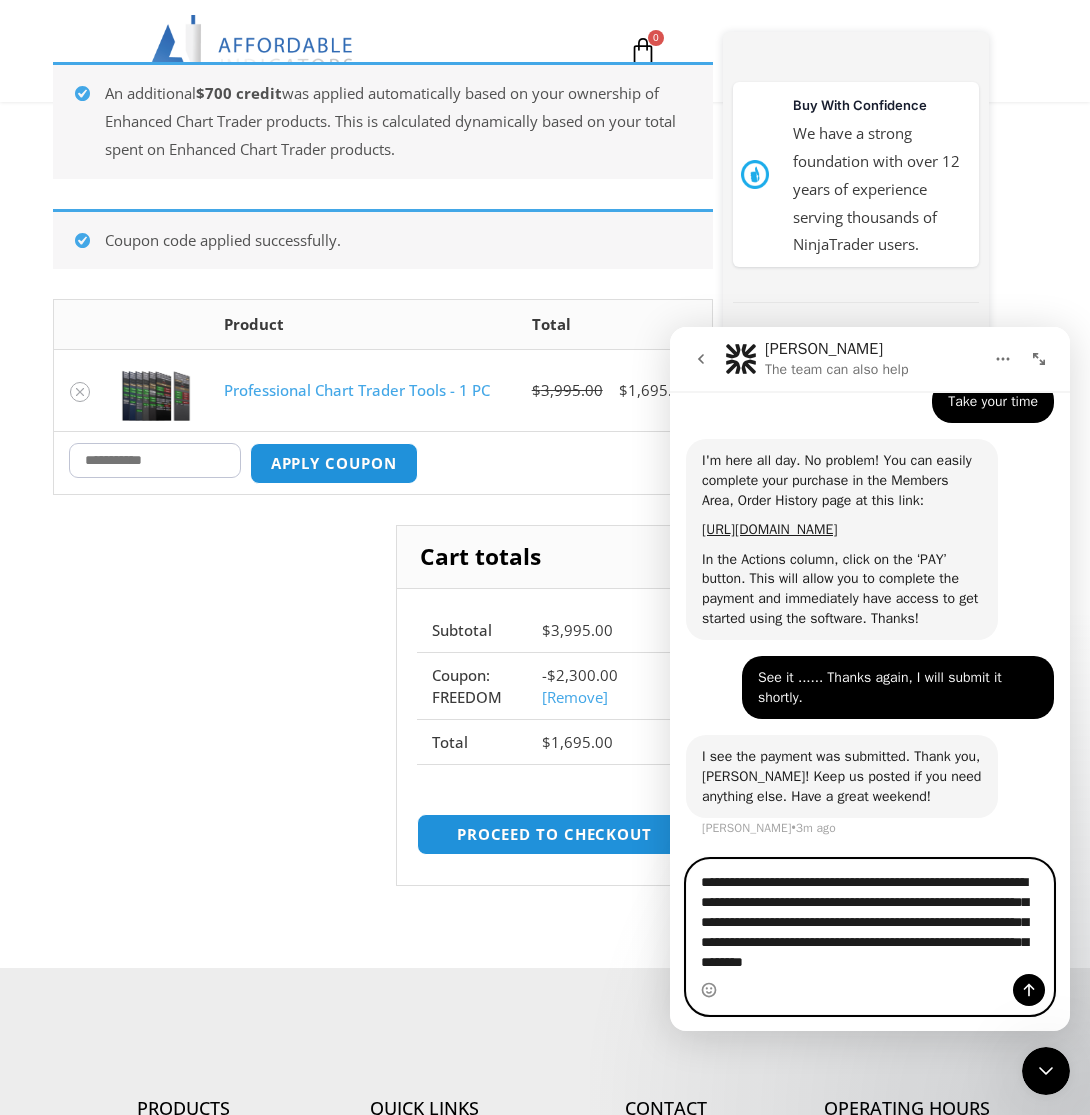 scroll, scrollTop: 1059, scrollLeft: 0, axis: vertical 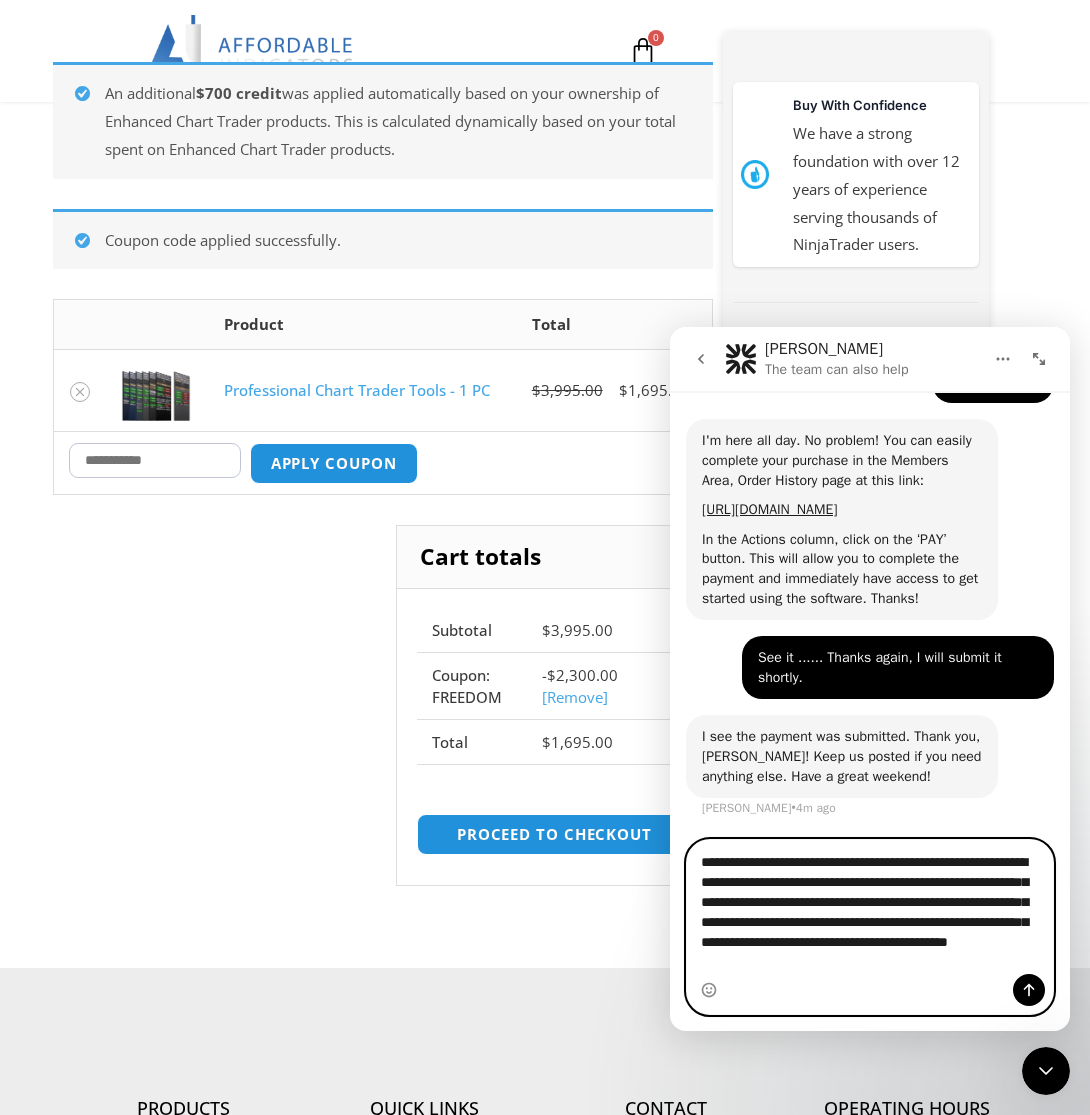 type on "**********" 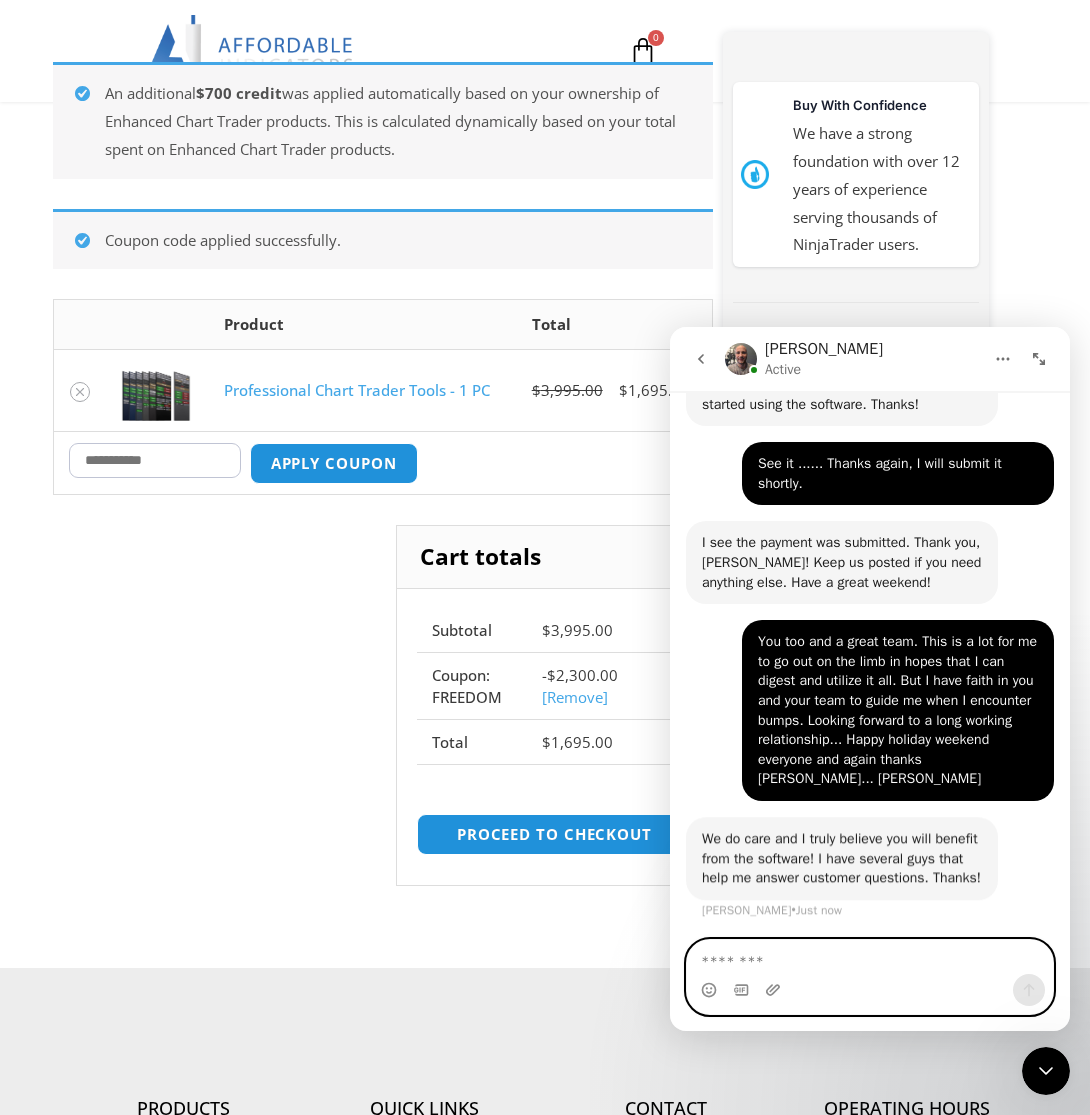 scroll, scrollTop: 1273, scrollLeft: 0, axis: vertical 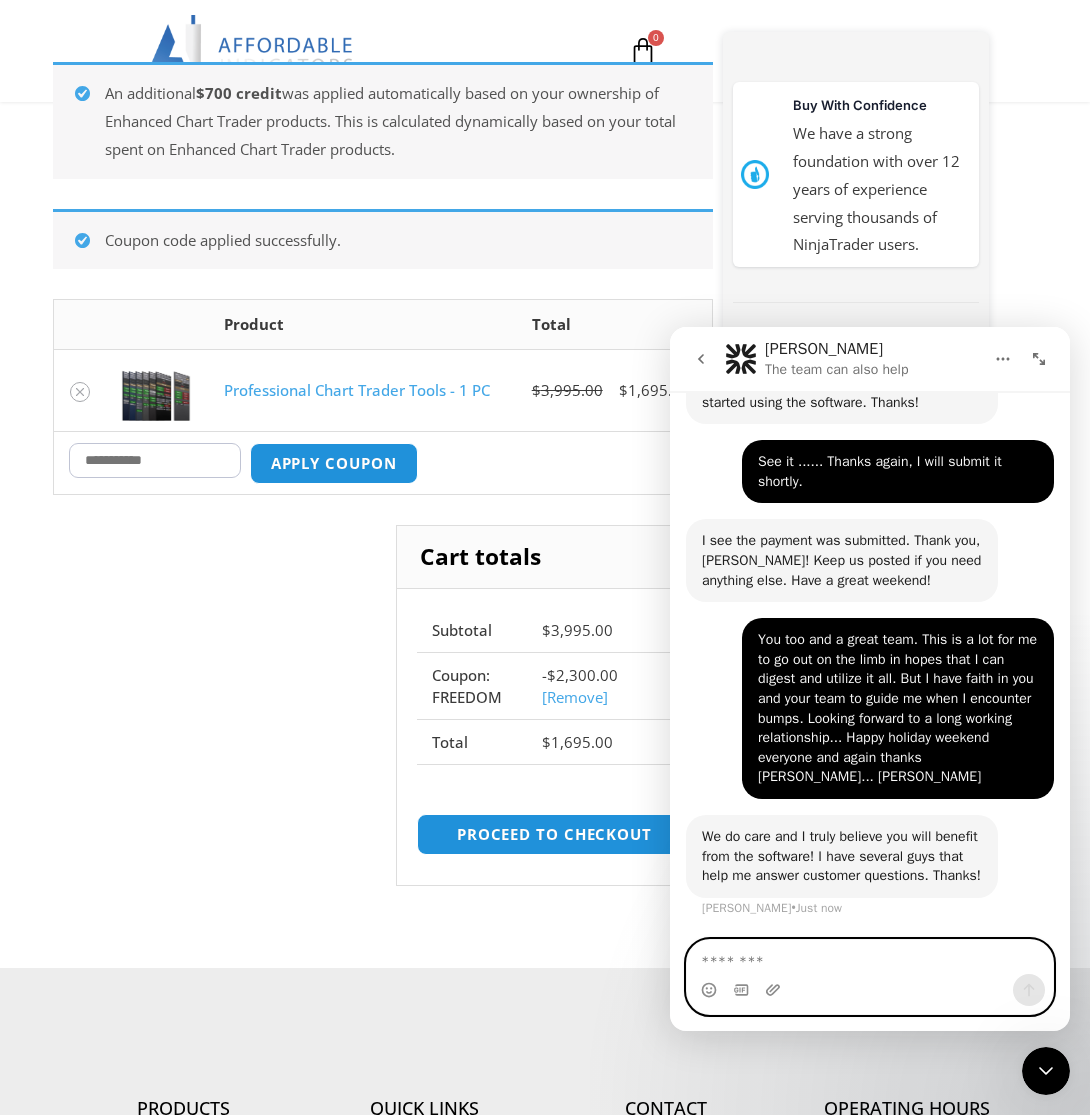 click at bounding box center (870, 957) 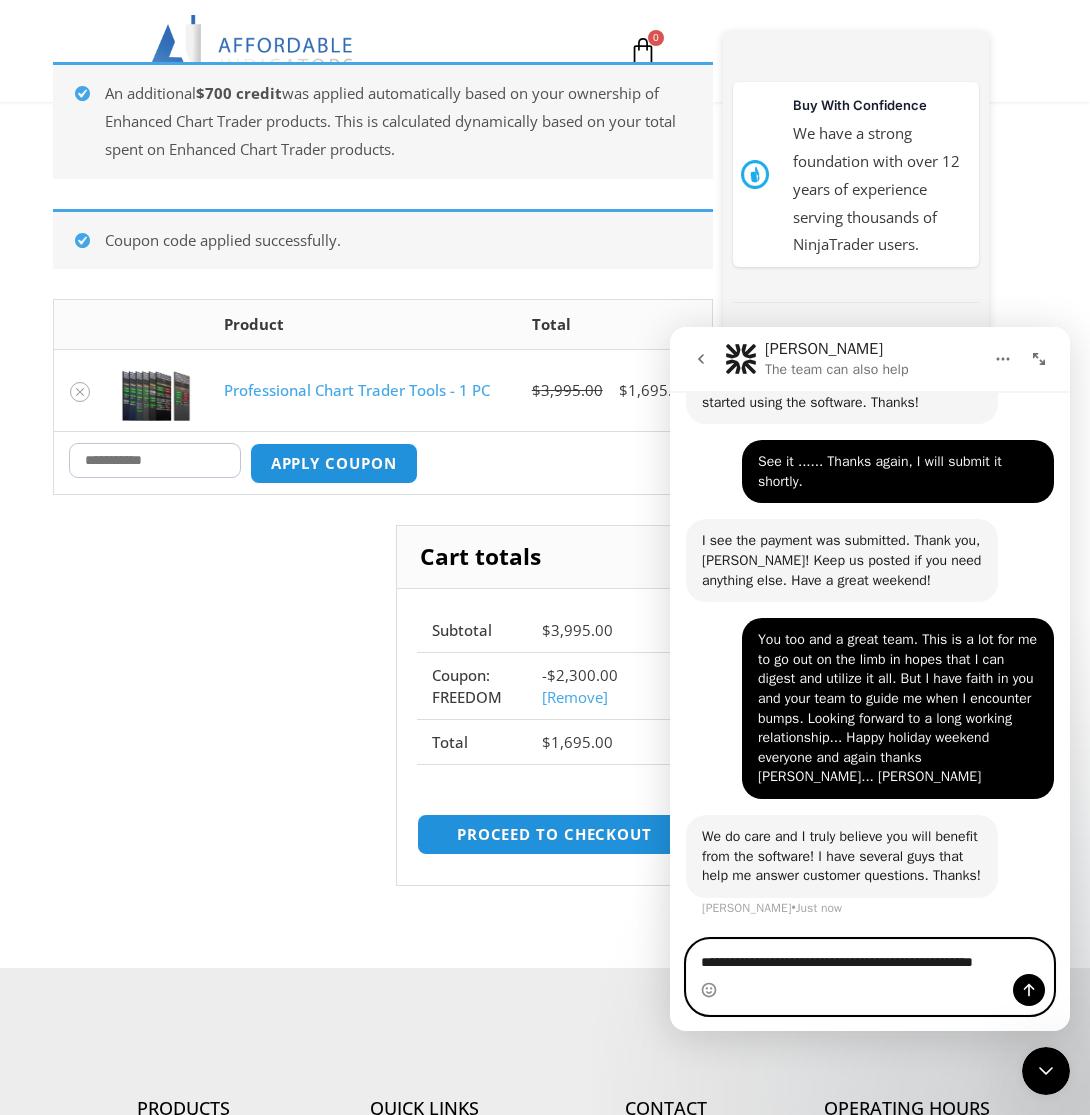 scroll, scrollTop: 1293, scrollLeft: 0, axis: vertical 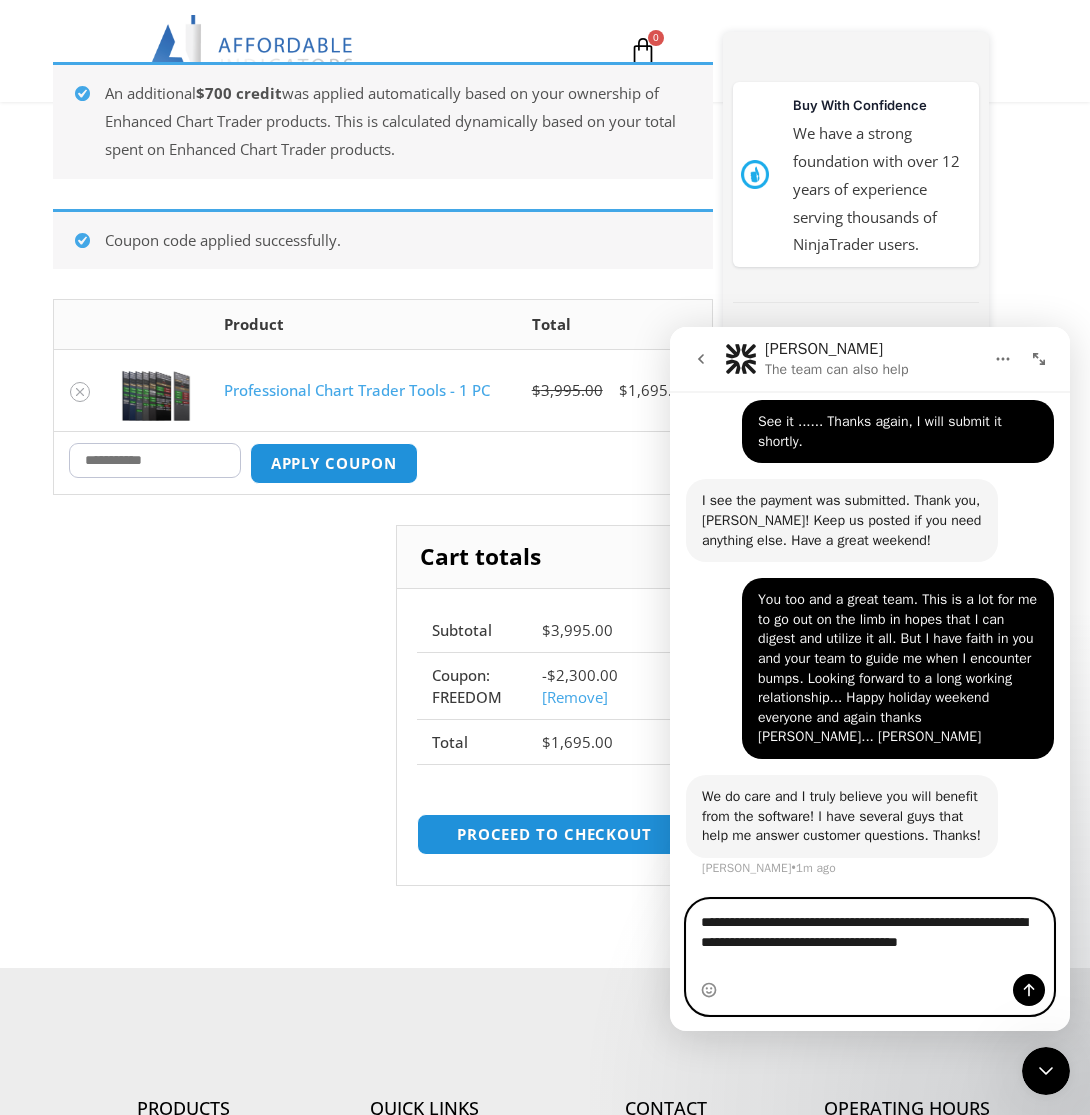 type on "**********" 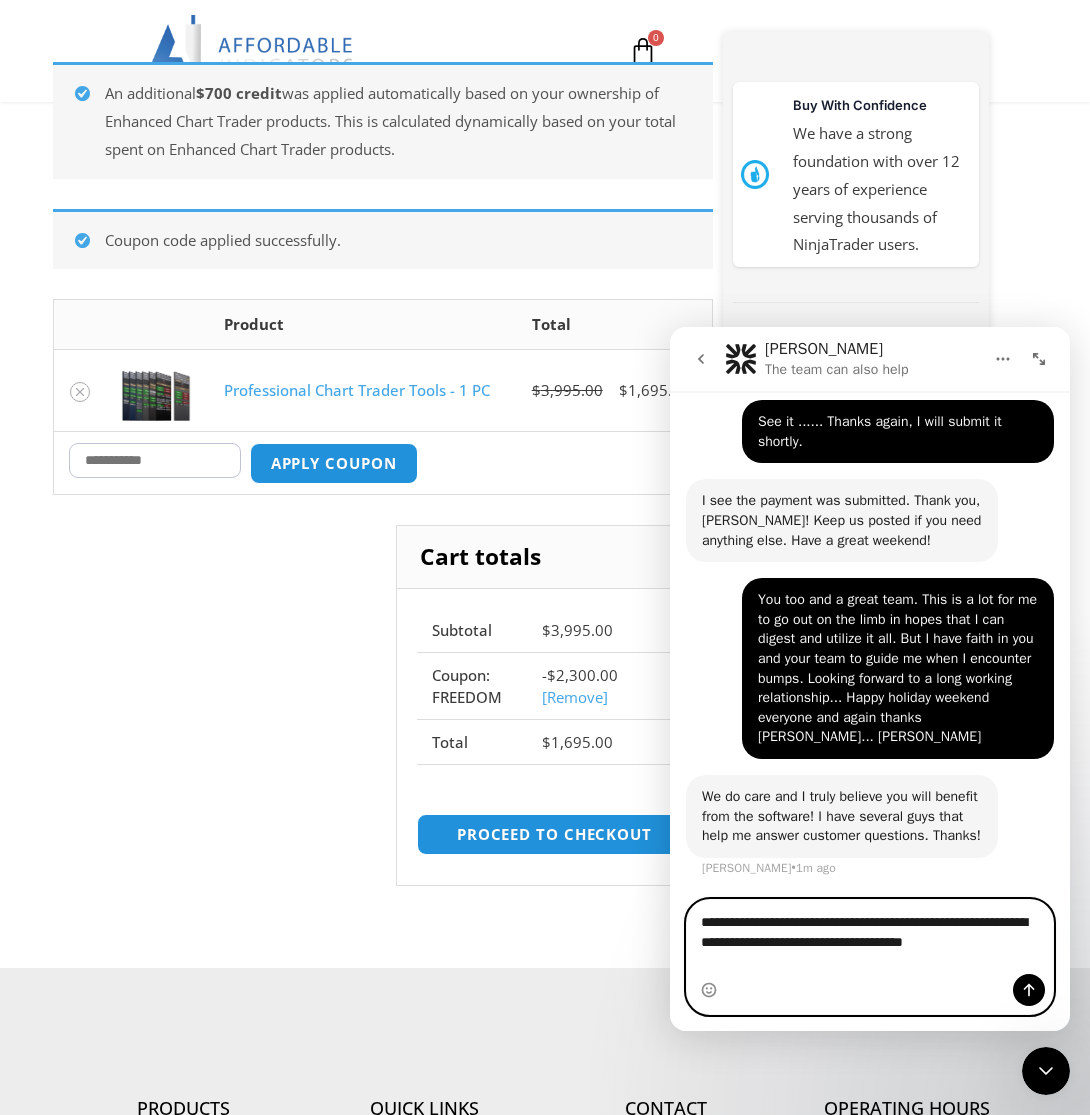 type 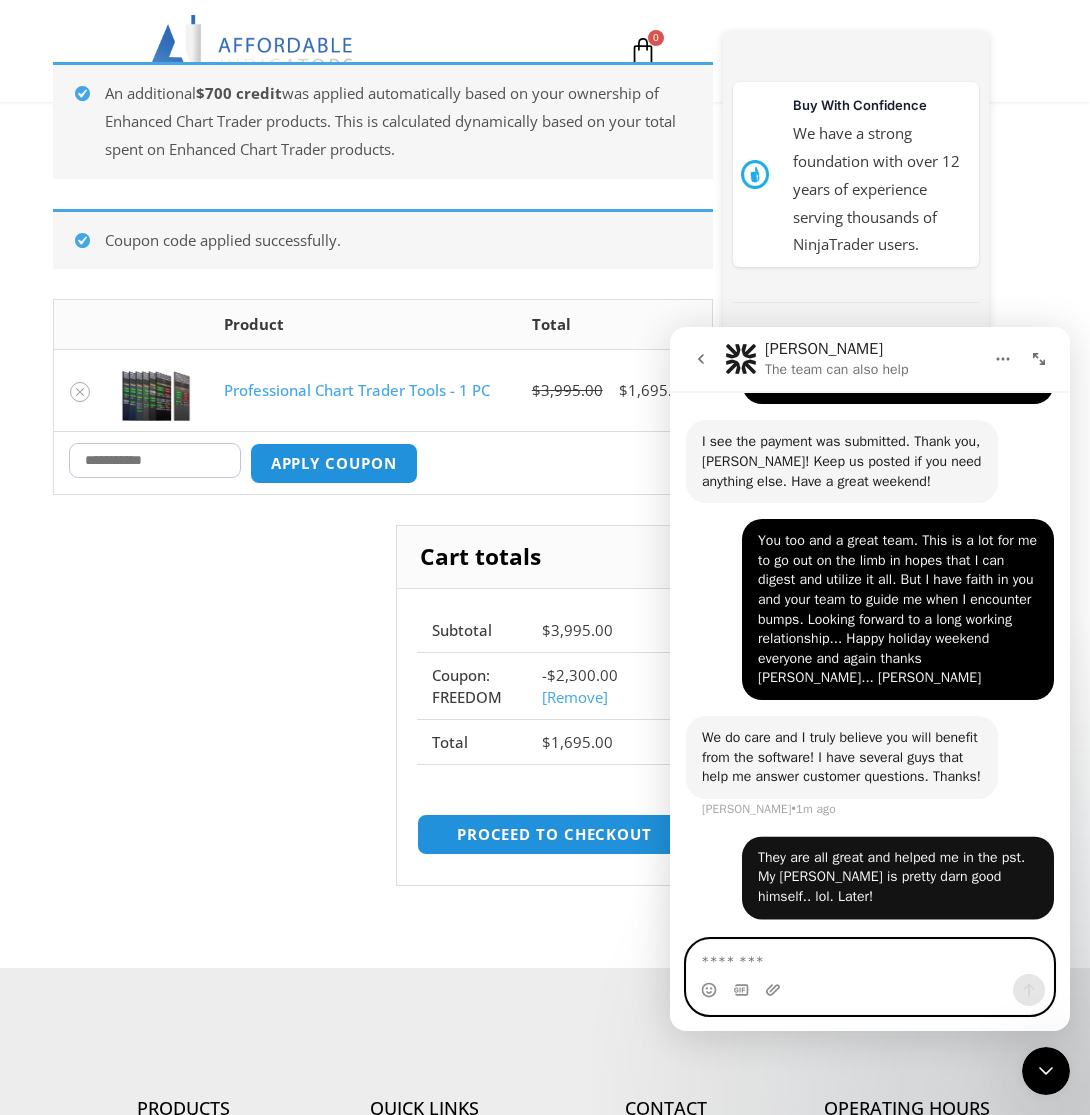 scroll, scrollTop: 1372, scrollLeft: 0, axis: vertical 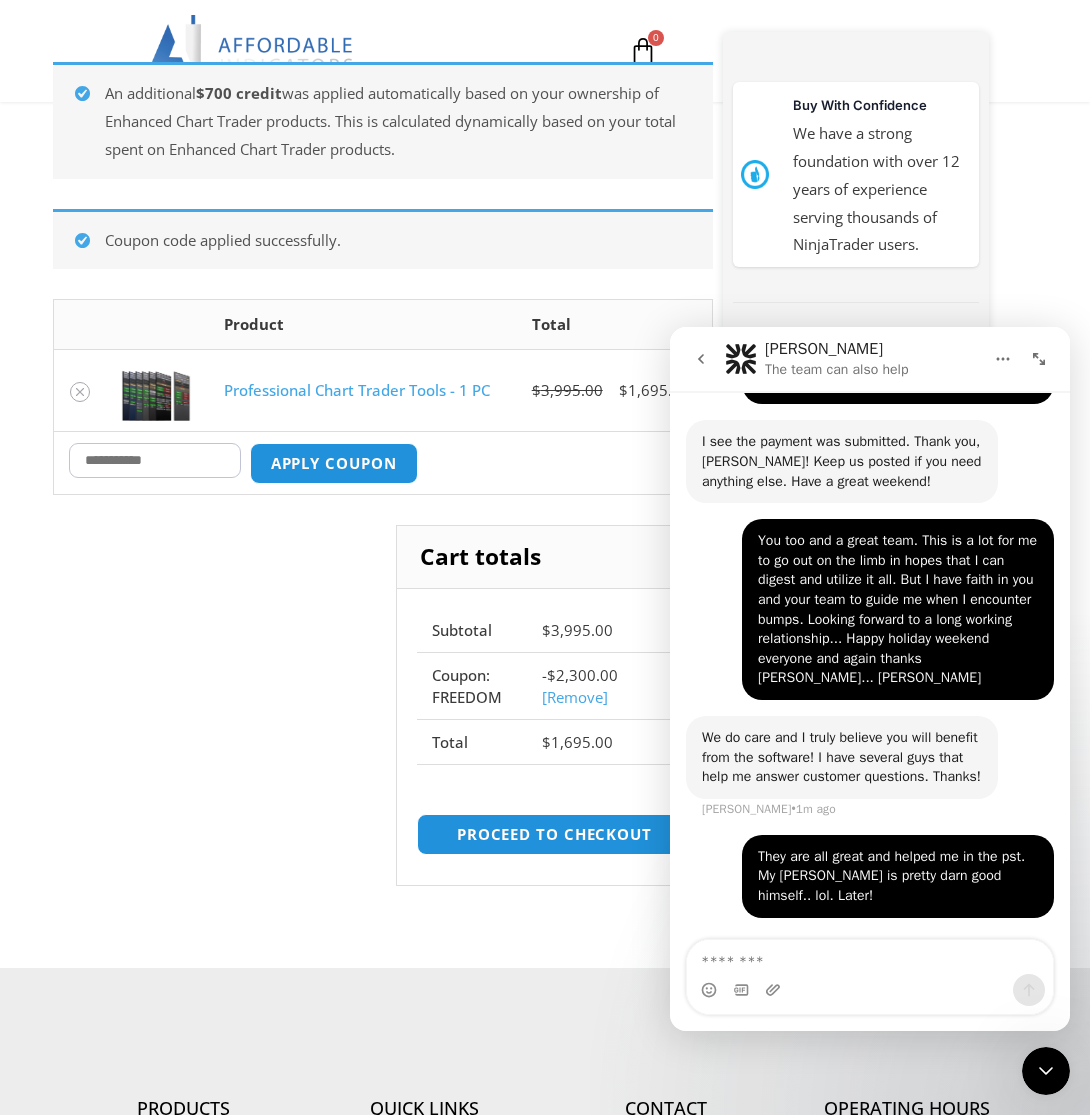 click on "Professional Chart Trader Tools - 1 PC" at bounding box center (357, 390) 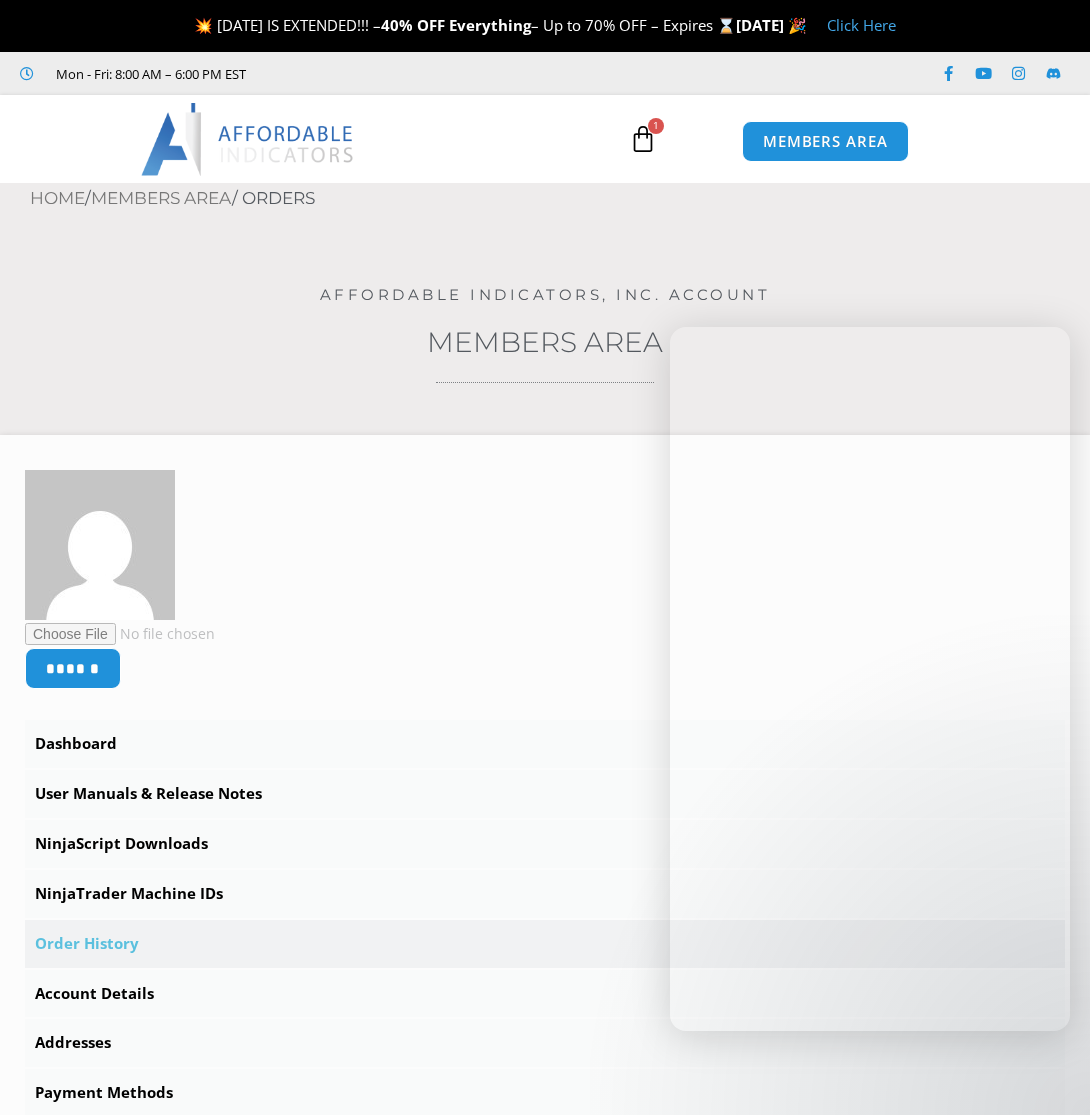 scroll, scrollTop: 0, scrollLeft: 0, axis: both 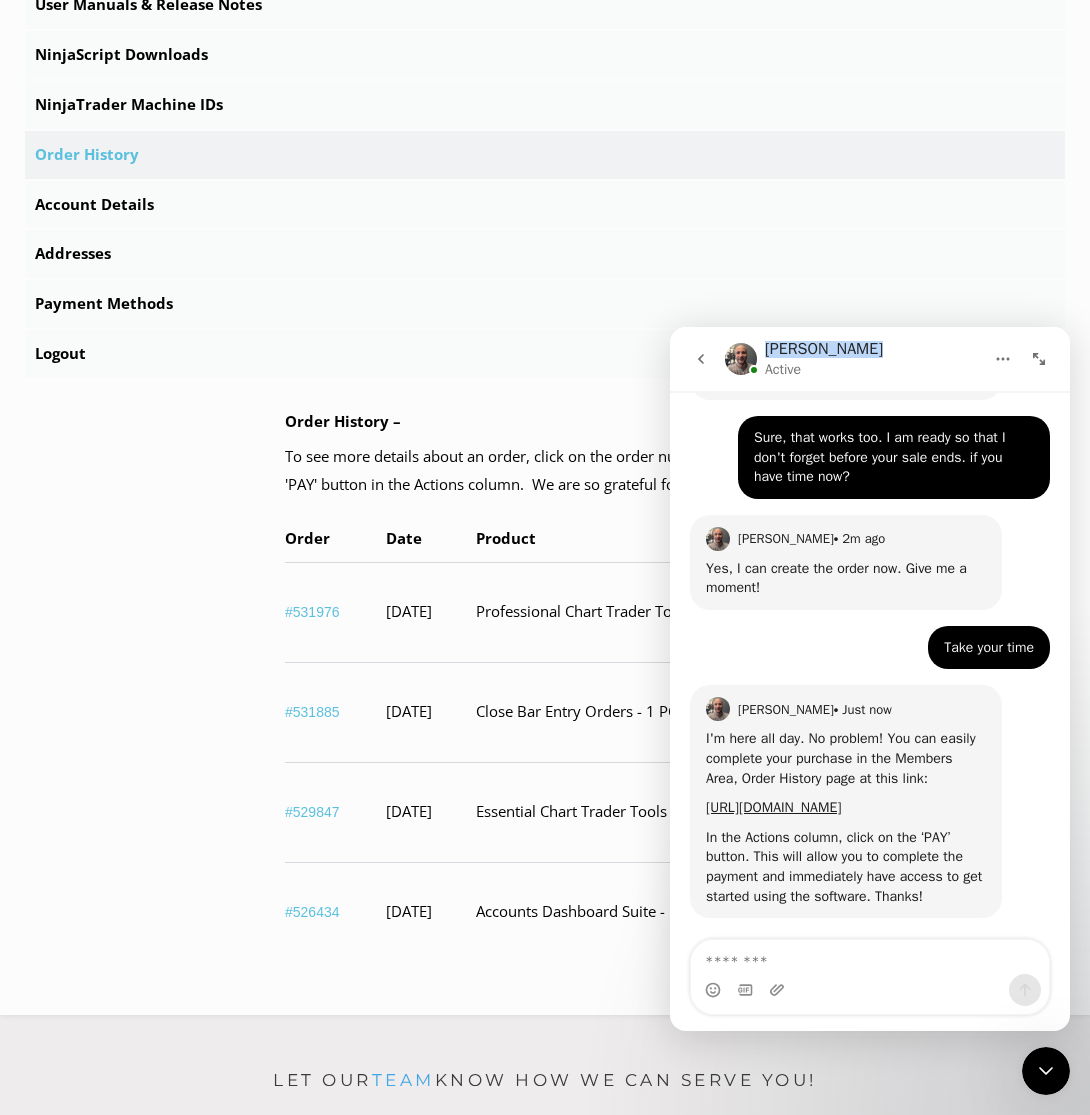 drag, startPoint x: 899, startPoint y: 339, endPoint x: 896, endPoint y: 206, distance: 133.03383 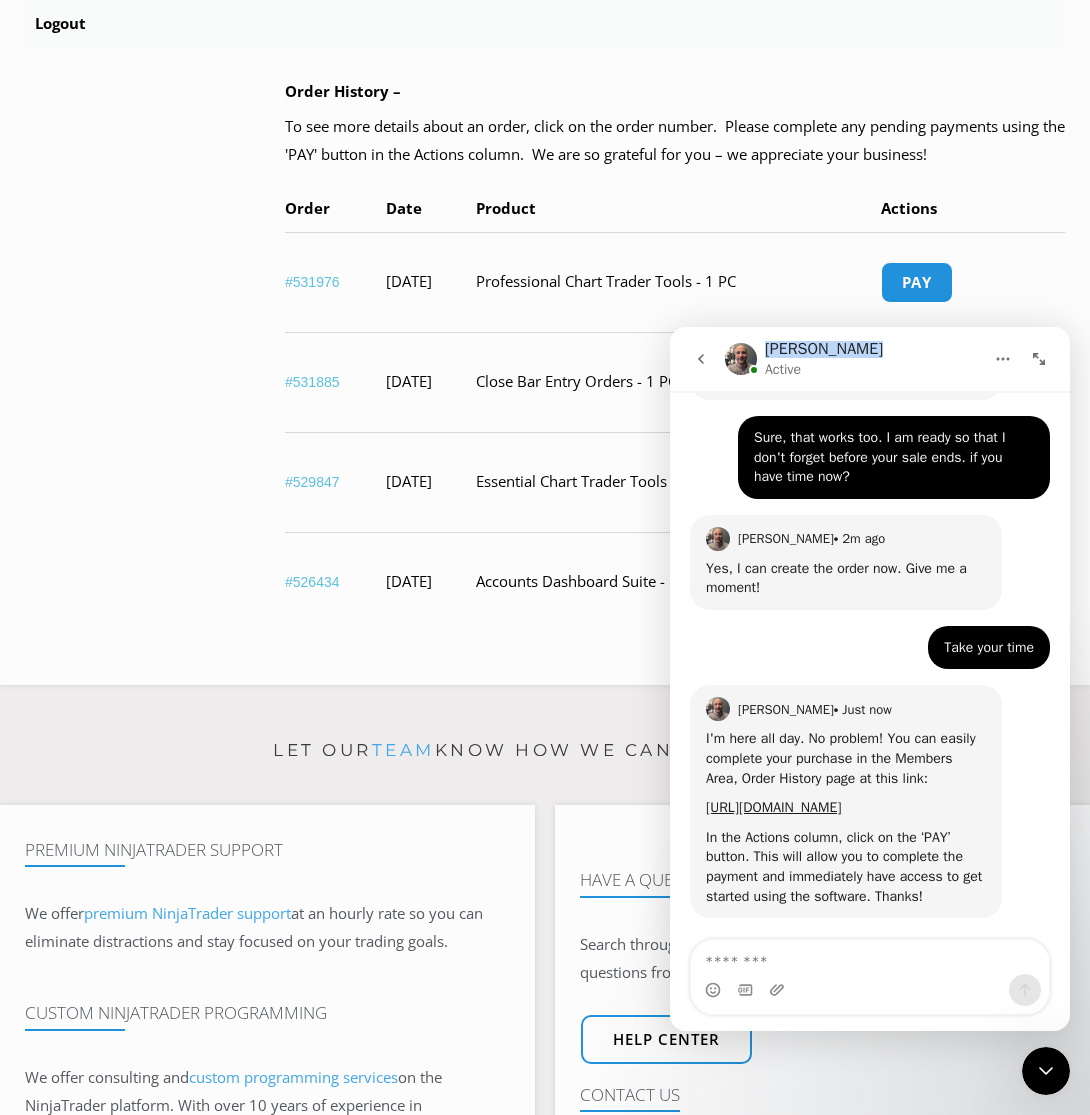 scroll, scrollTop: 1121, scrollLeft: 0, axis: vertical 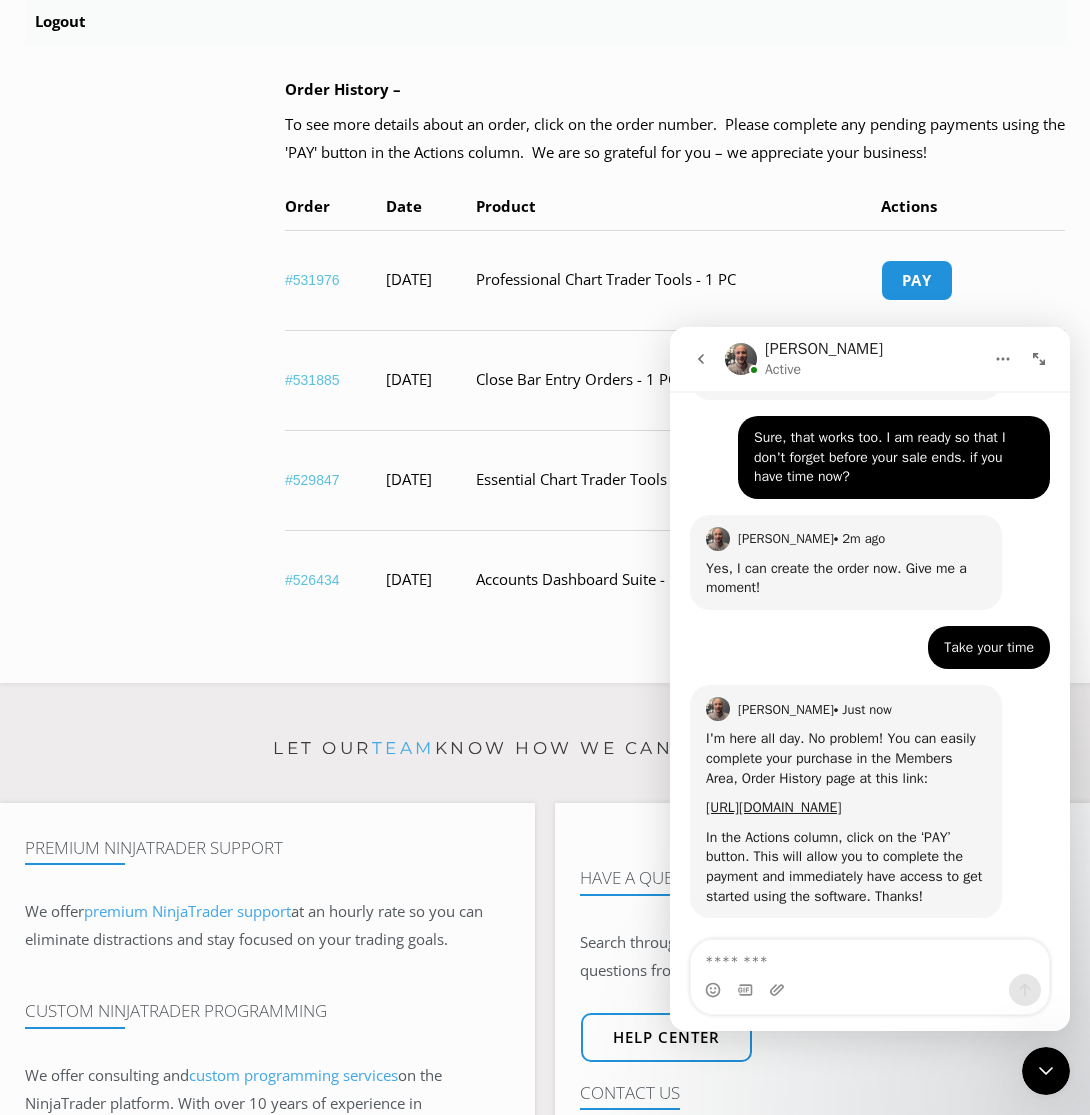 click at bounding box center [870, 990] 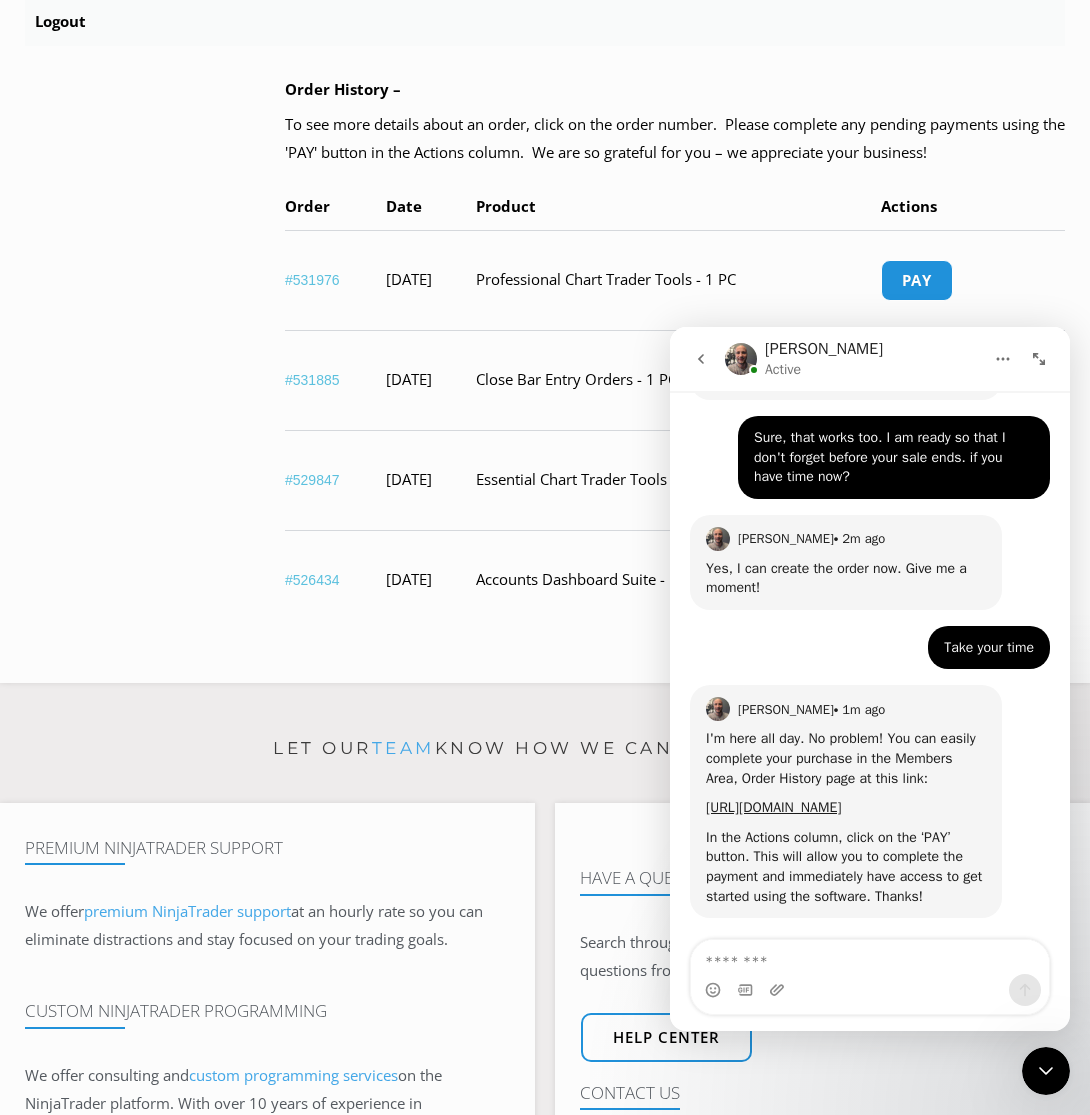 click at bounding box center [870, 990] 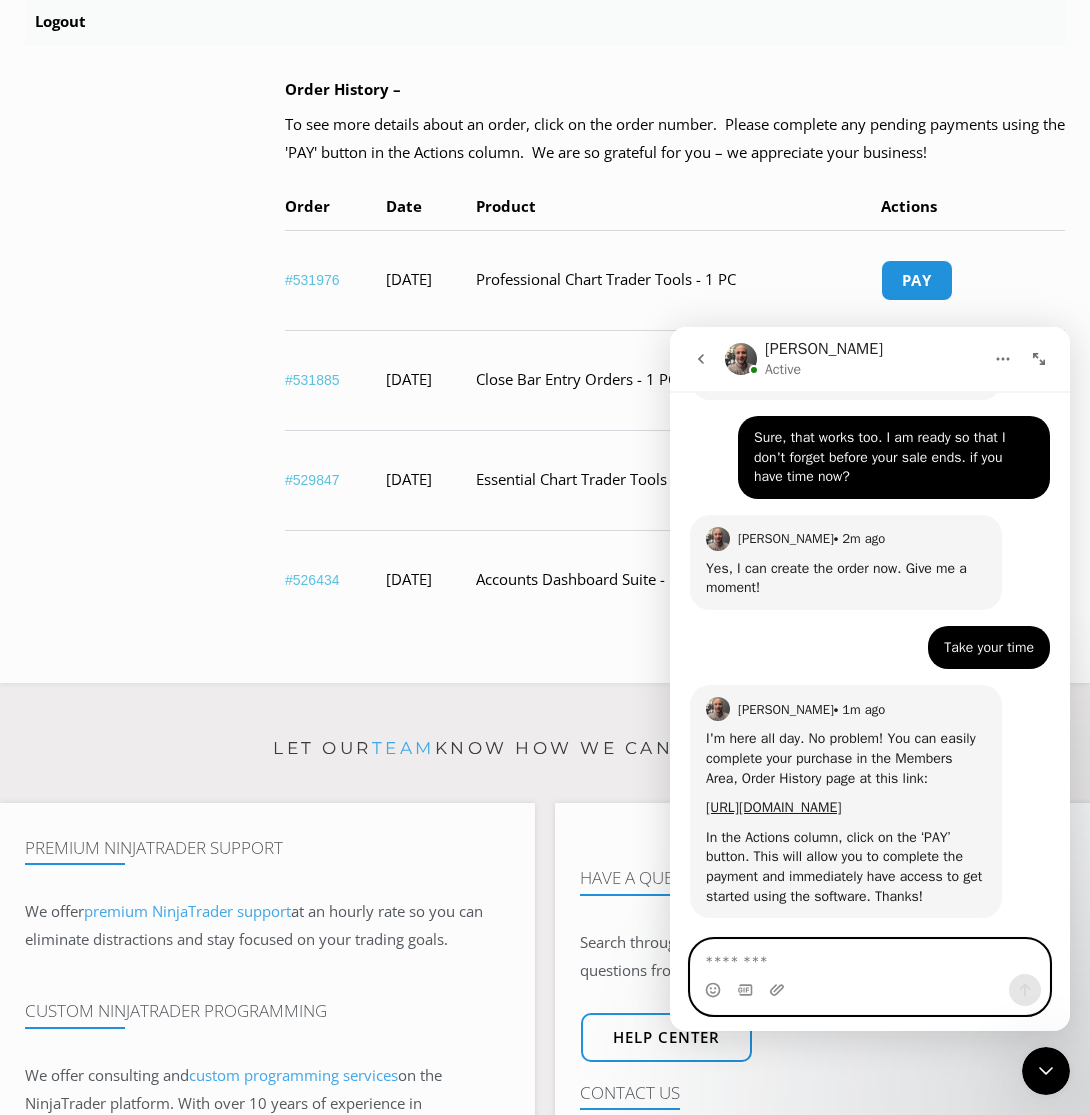 click at bounding box center [870, 957] 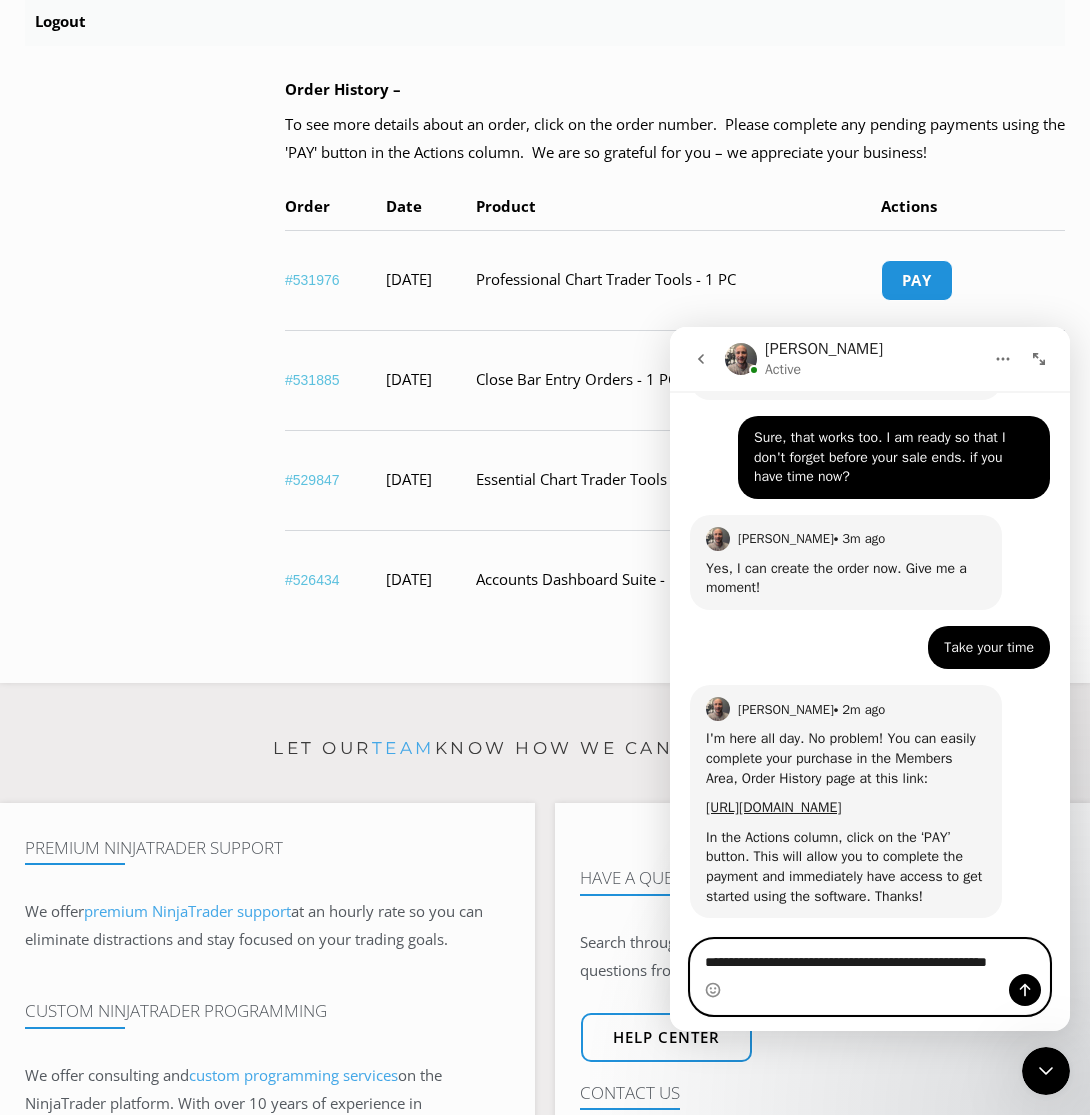 type on "**********" 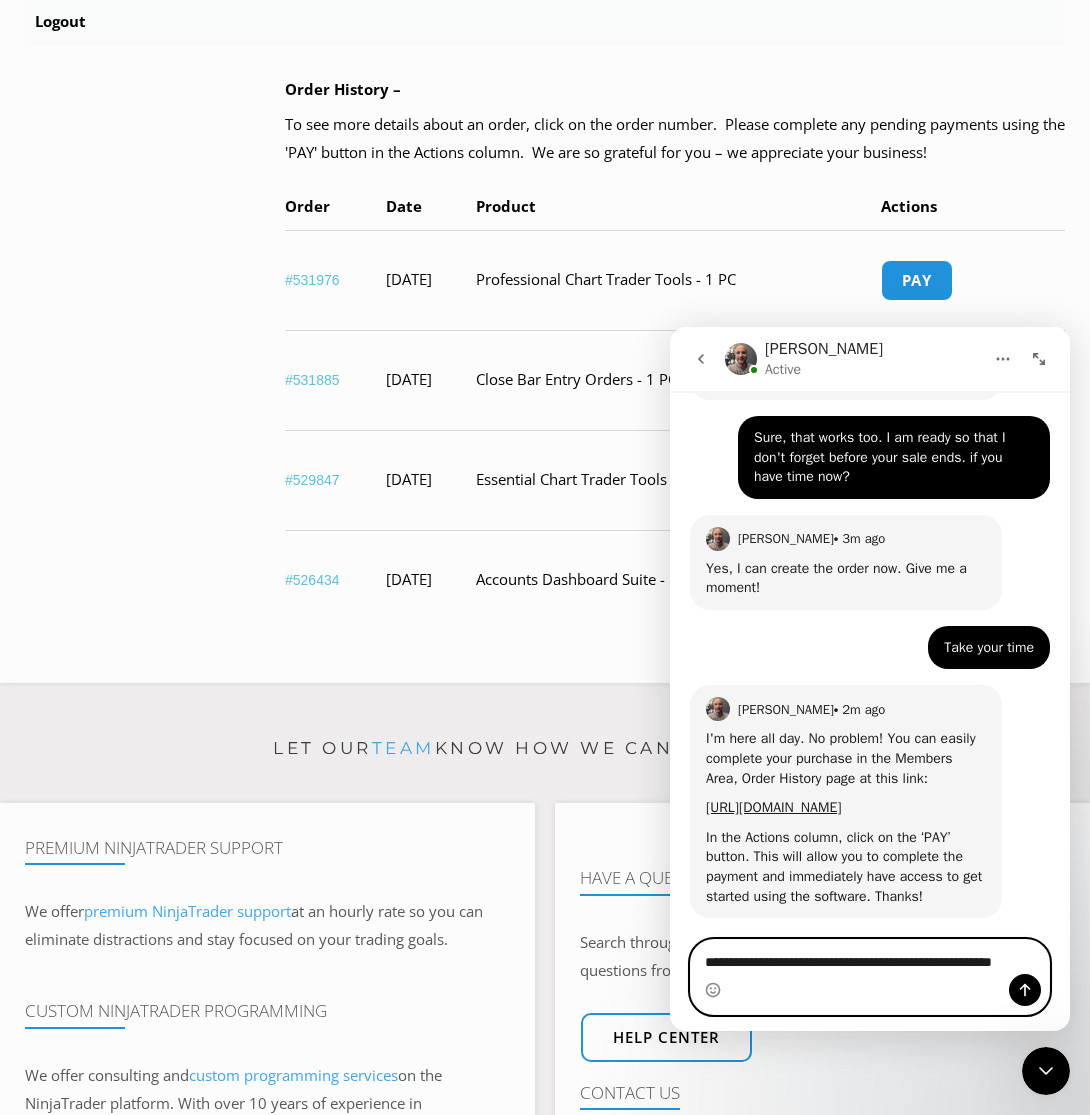 type 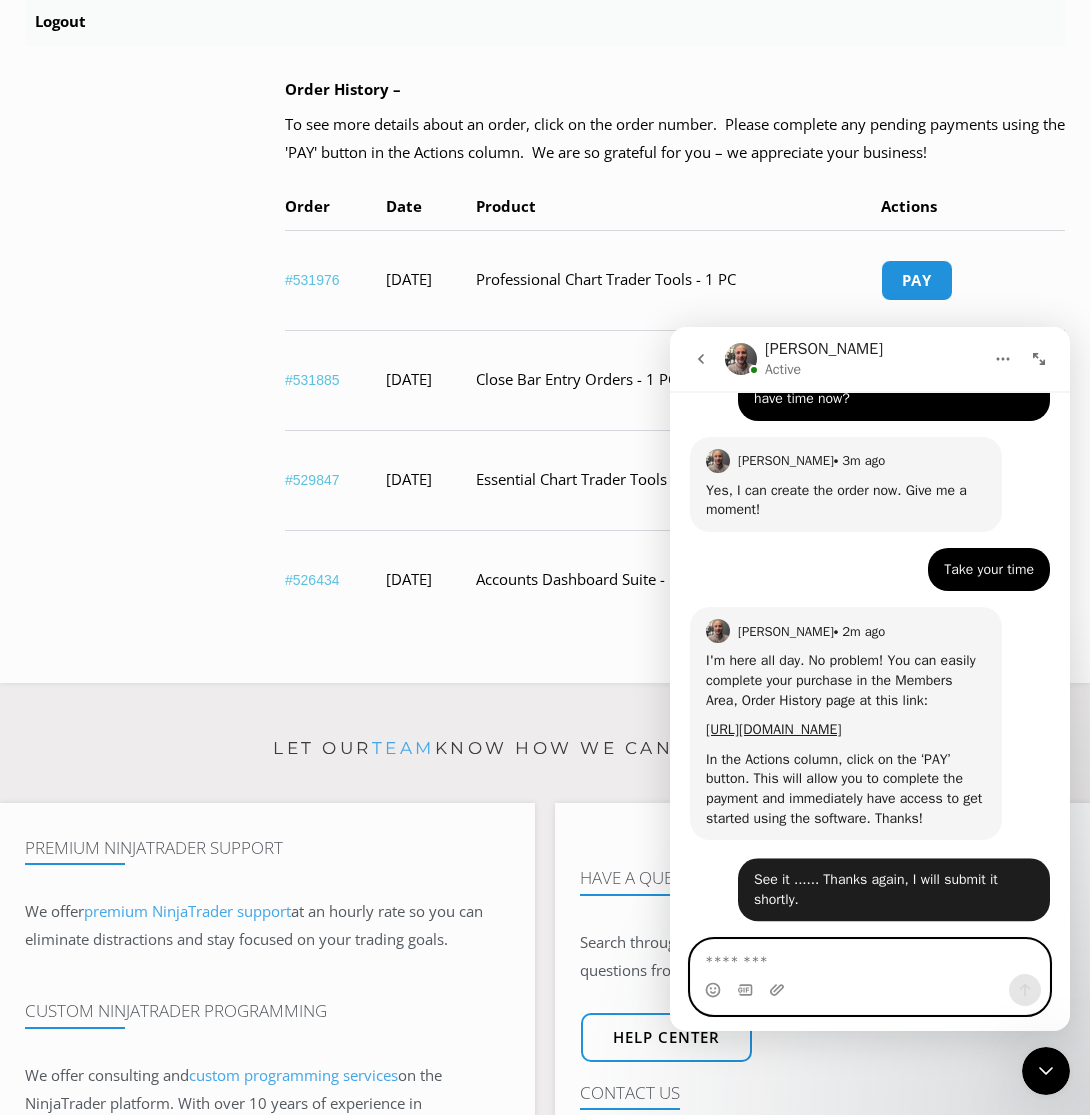 scroll, scrollTop: 1083, scrollLeft: 0, axis: vertical 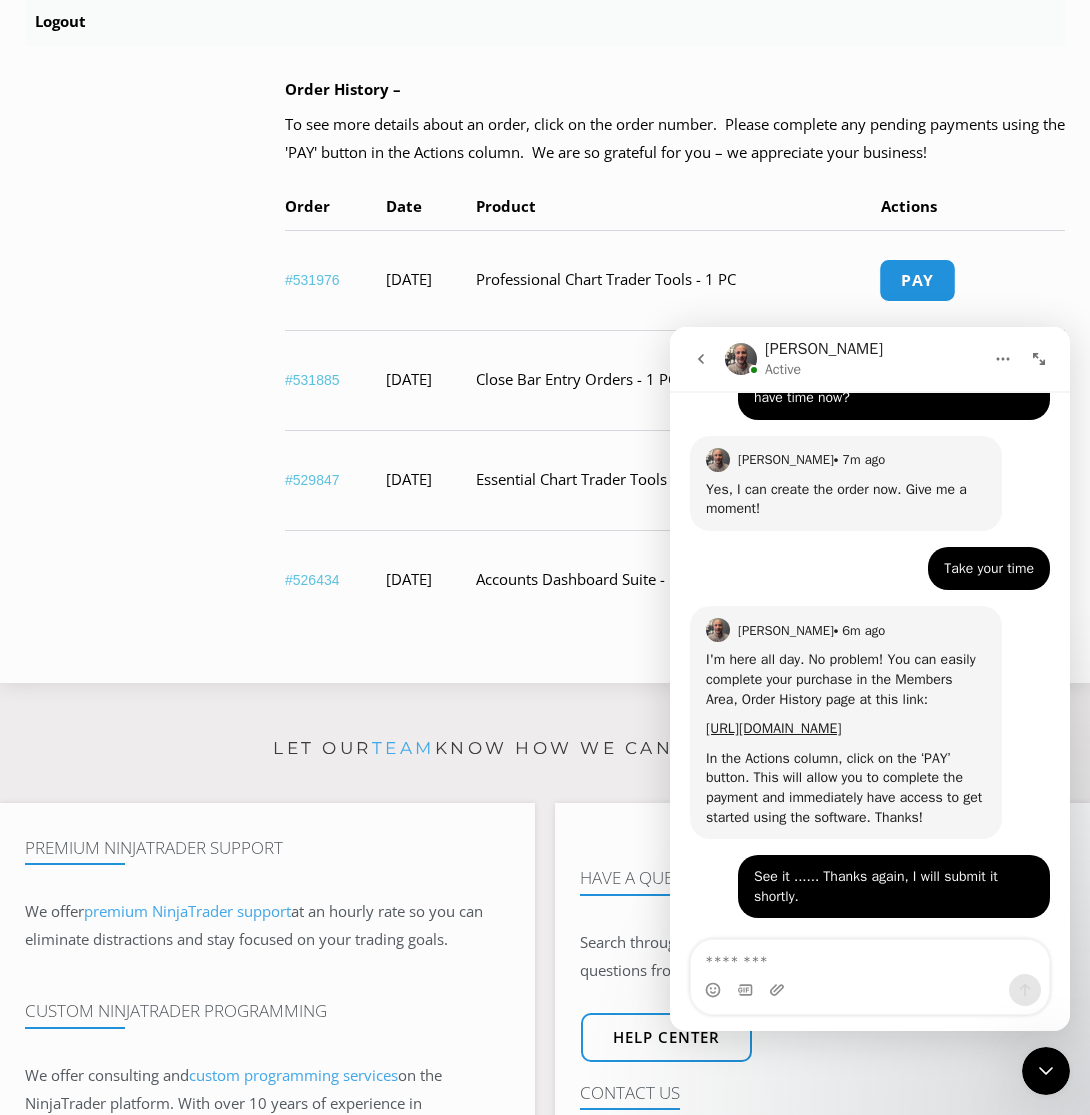 click on "Pay" at bounding box center (917, 280) 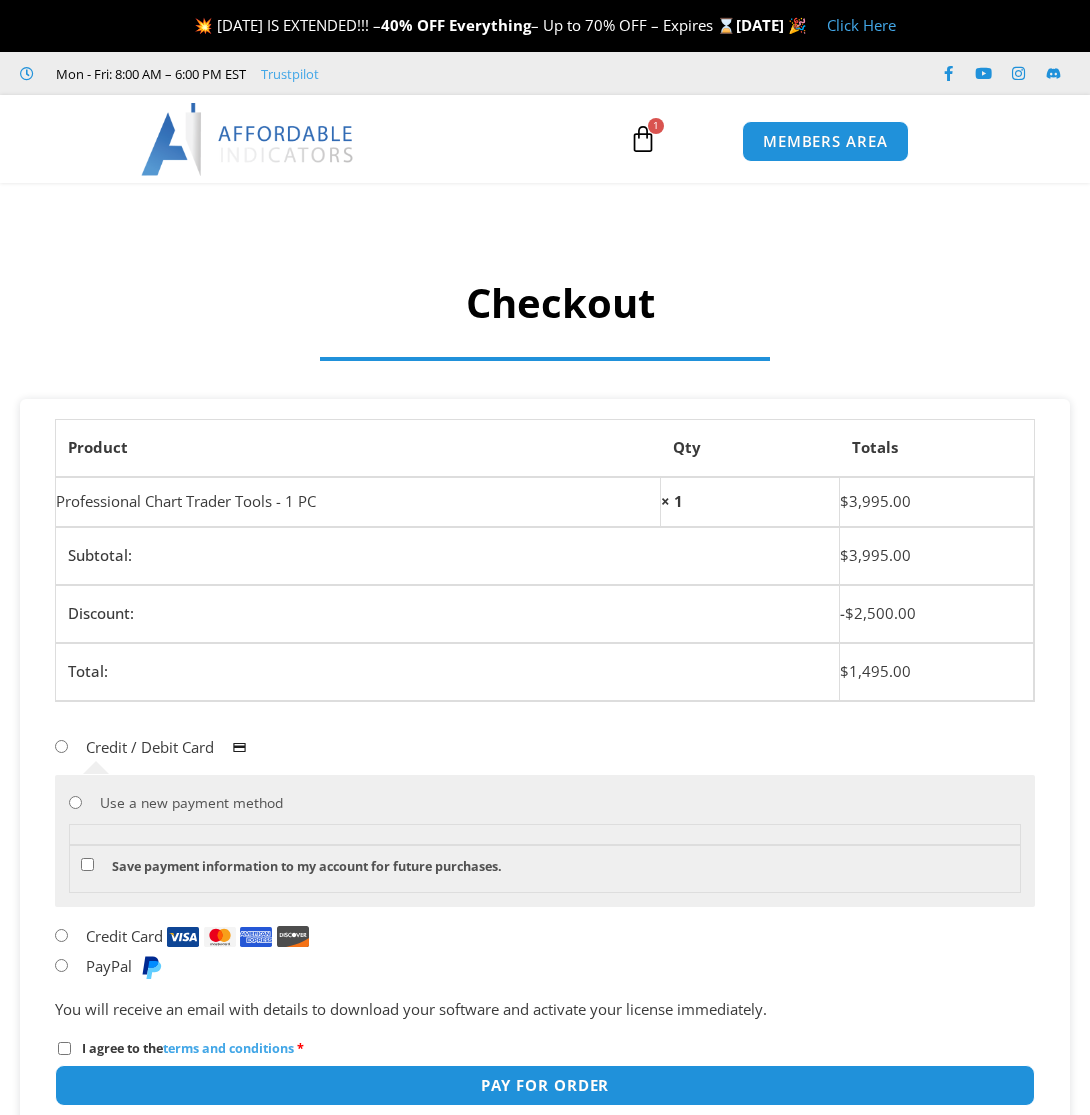 scroll, scrollTop: 0, scrollLeft: 0, axis: both 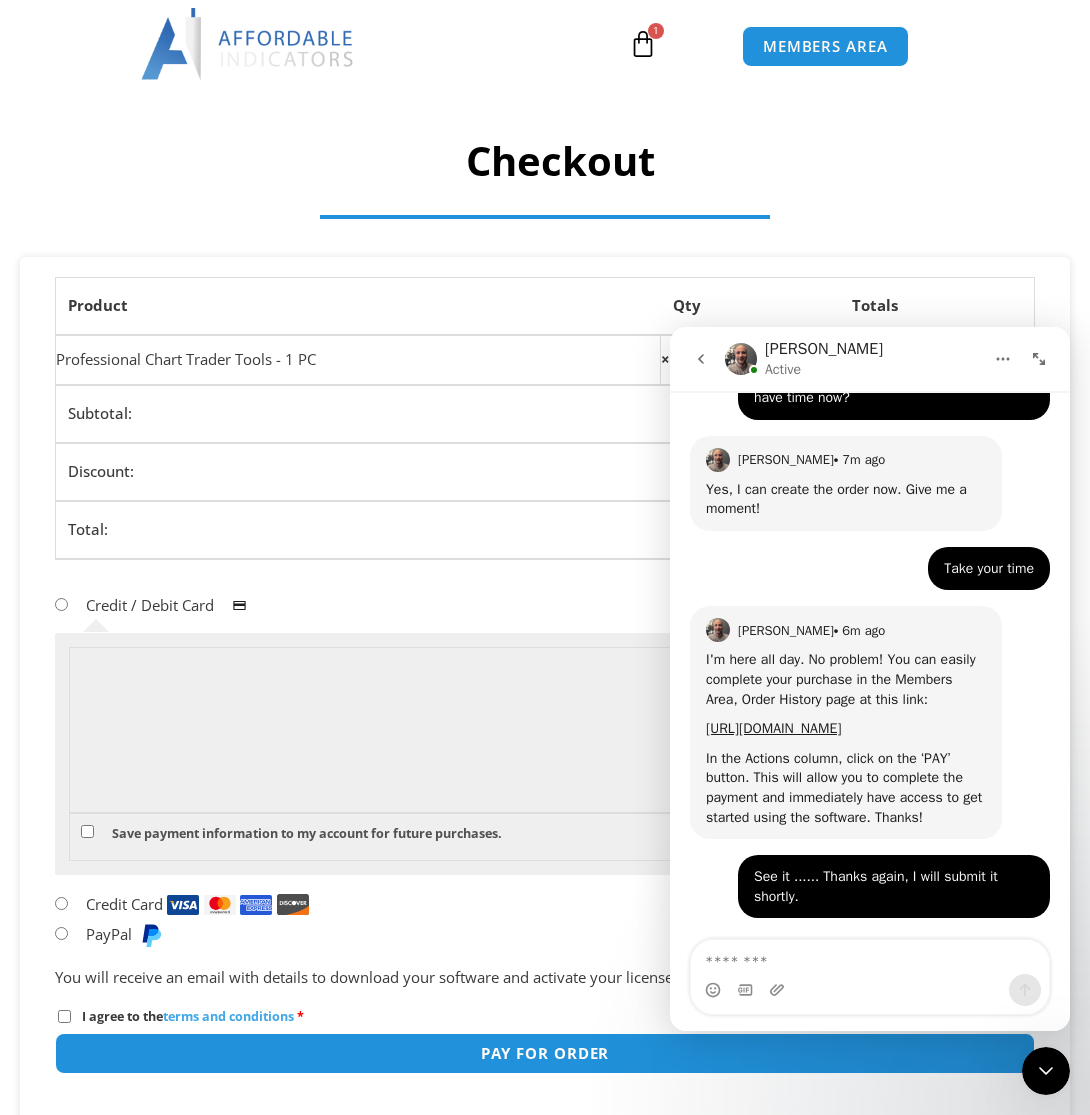 click 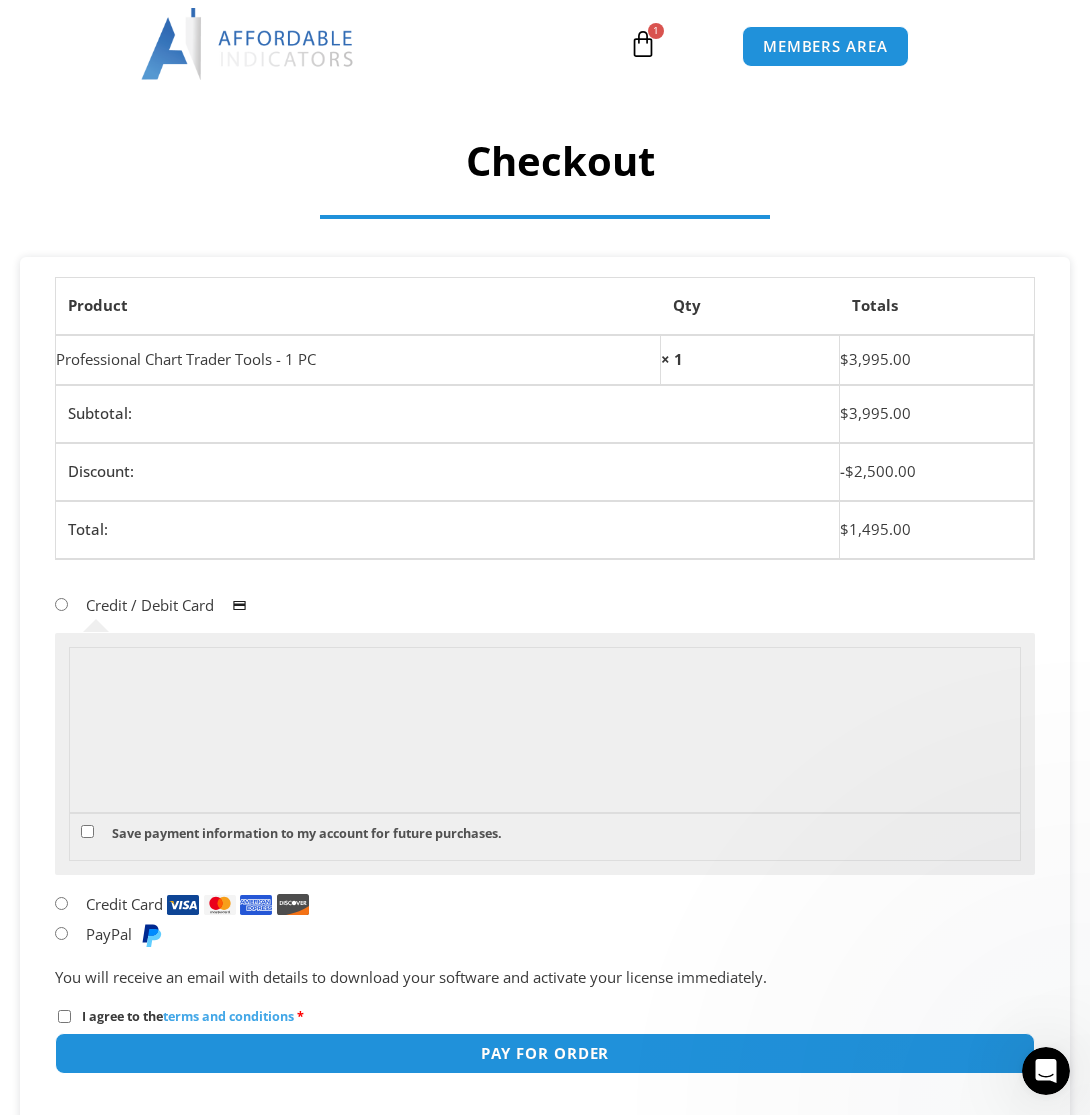 scroll, scrollTop: 0, scrollLeft: 0, axis: both 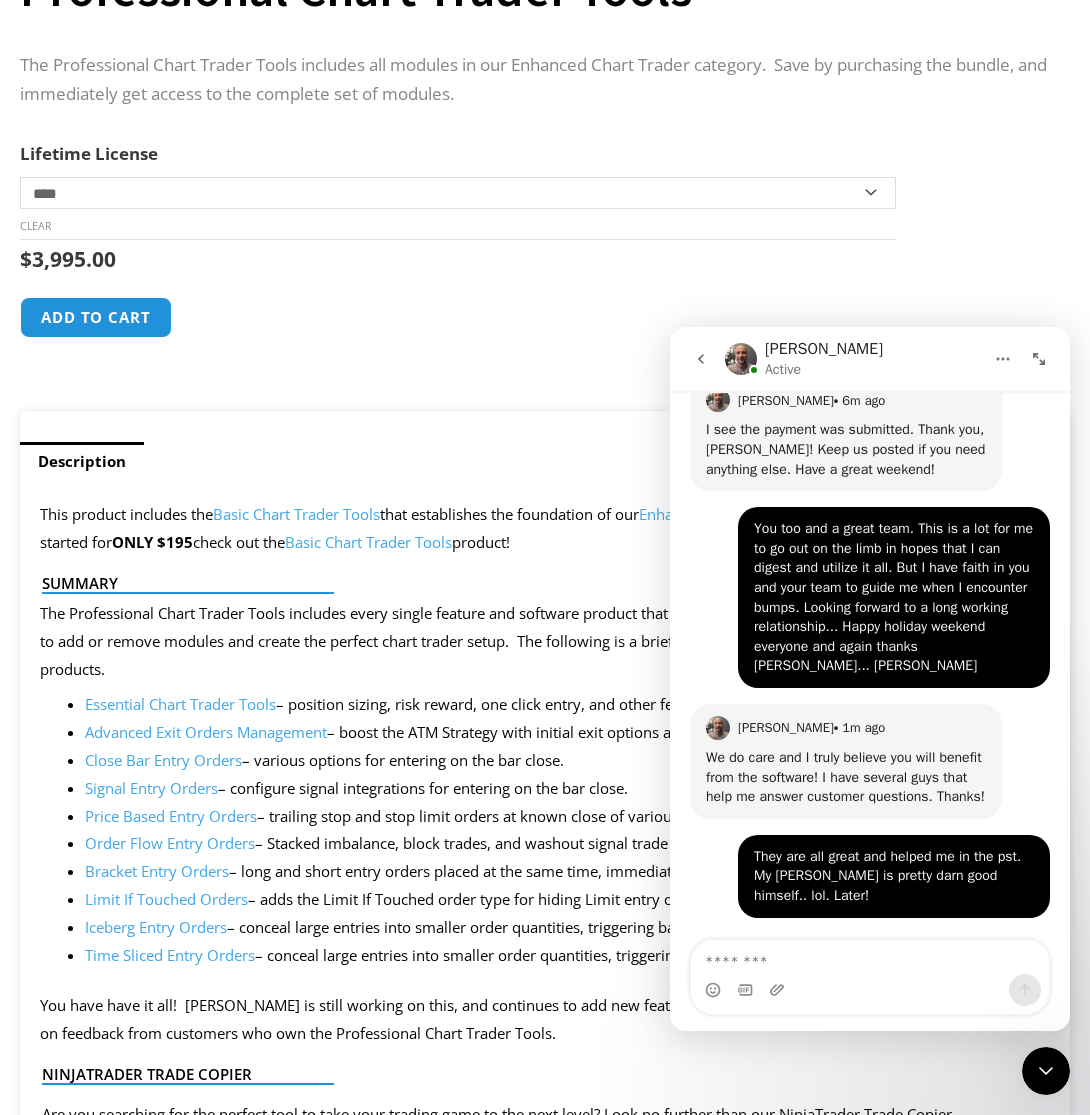 click 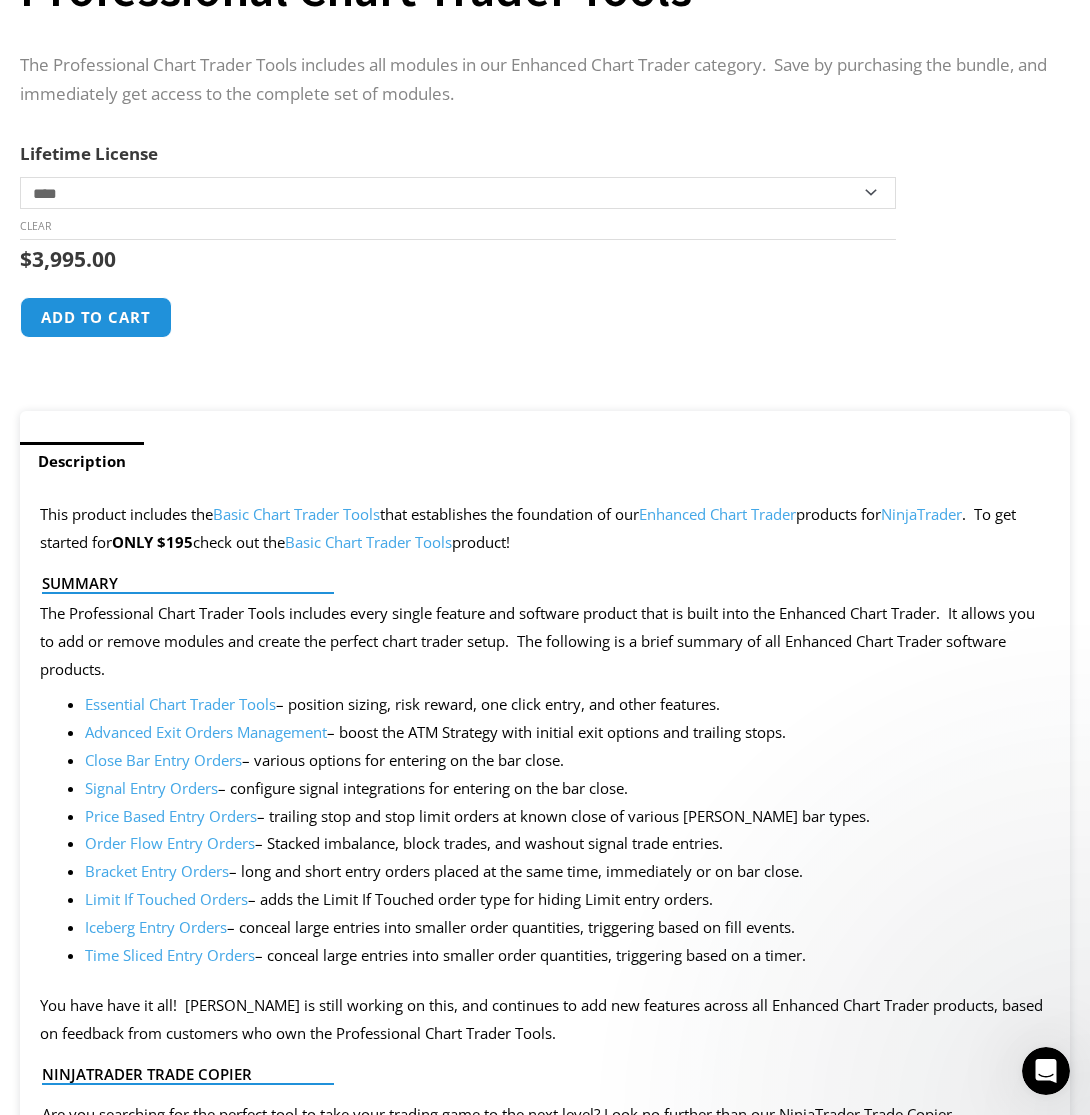 scroll, scrollTop: 0, scrollLeft: 0, axis: both 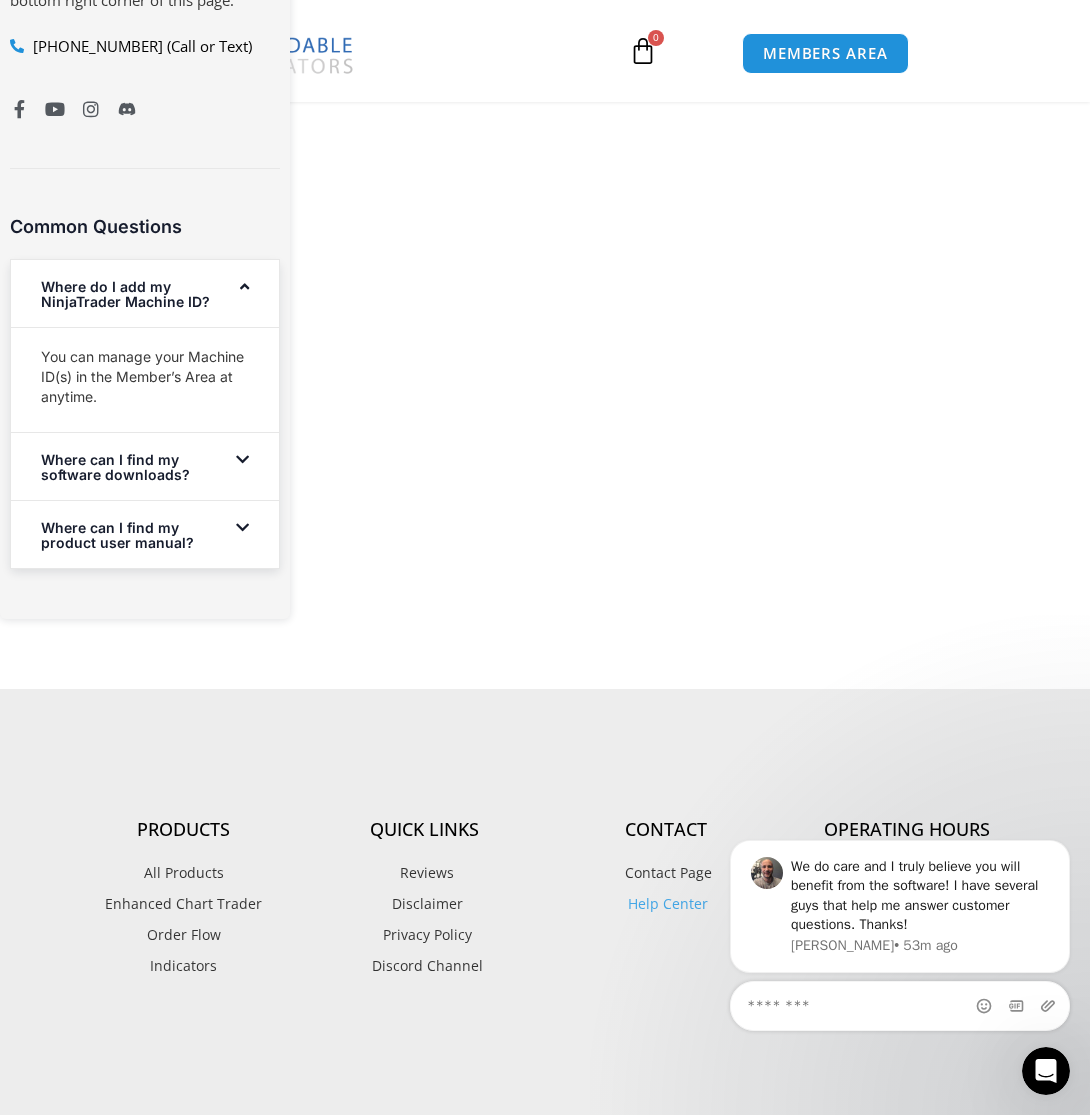 click on "[PERSON_NAME], thanks for your order!  You will receive an email with instructions to instantly download and install your NinjaTrader software.  Please return to the  Members Area  to get started! Here you can find your NinjaScript Downloads, User Manuals, and NinjaTrader Machine ID Licensing page.  If you have any questions, visit our  Help Center  or use the chat button in the bottom right corner.  We are grateful for your business!
Order number:					 531976
Date:					 [DATE]
Email:						 [EMAIL_ADDRESS][DOMAIN_NAME]
Total:					 $ 1,495.00
Payment method:						 PayPal Pay Later
Product
Total
Professional Chart Trader Tools - 1 PC   × 1
$ 3,995.00
Invoice
Subtotal:
$" at bounding box center [545, -553] 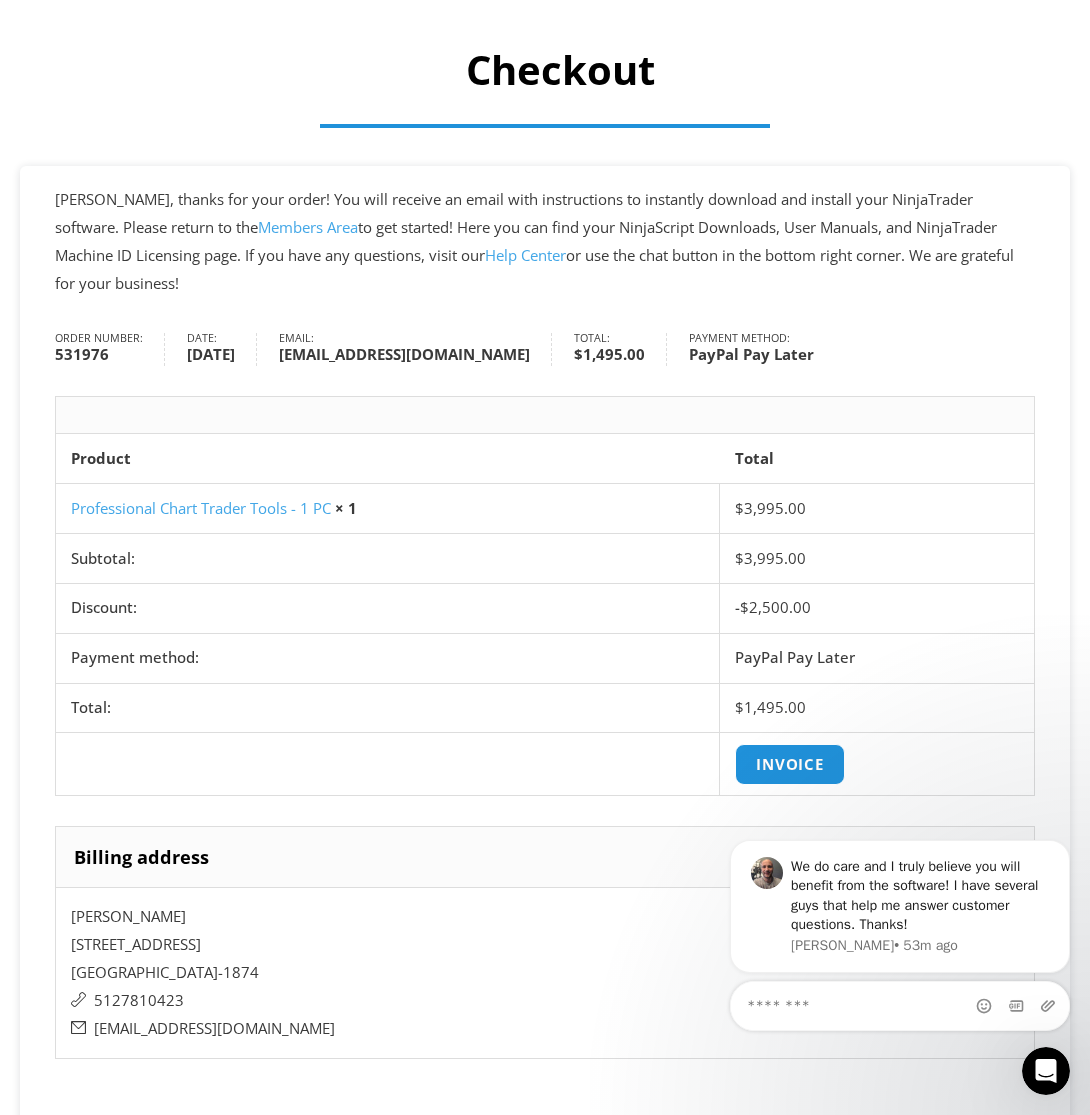 scroll, scrollTop: 0, scrollLeft: 0, axis: both 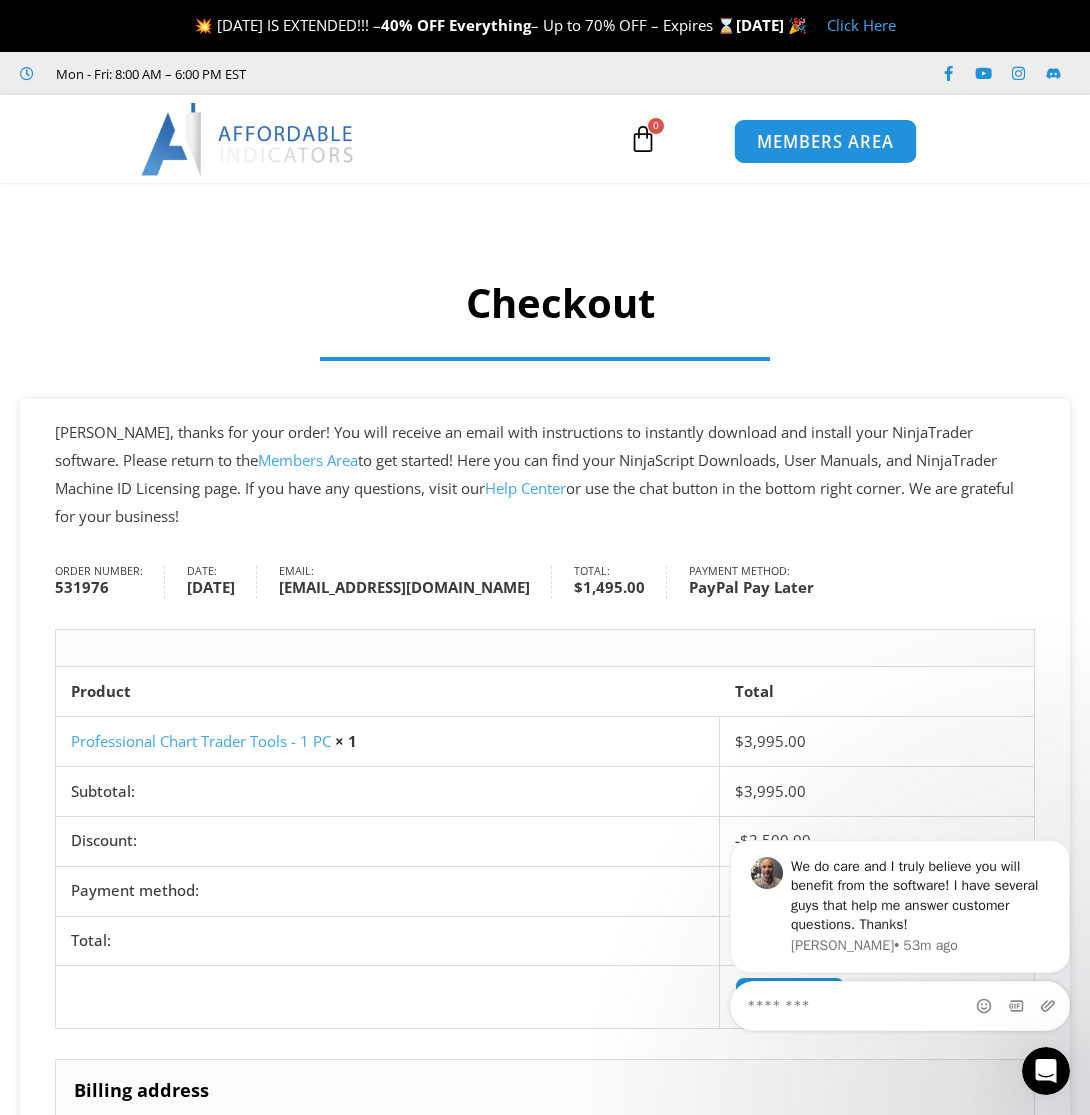 click on "MEMBERS AREA" at bounding box center [825, 142] 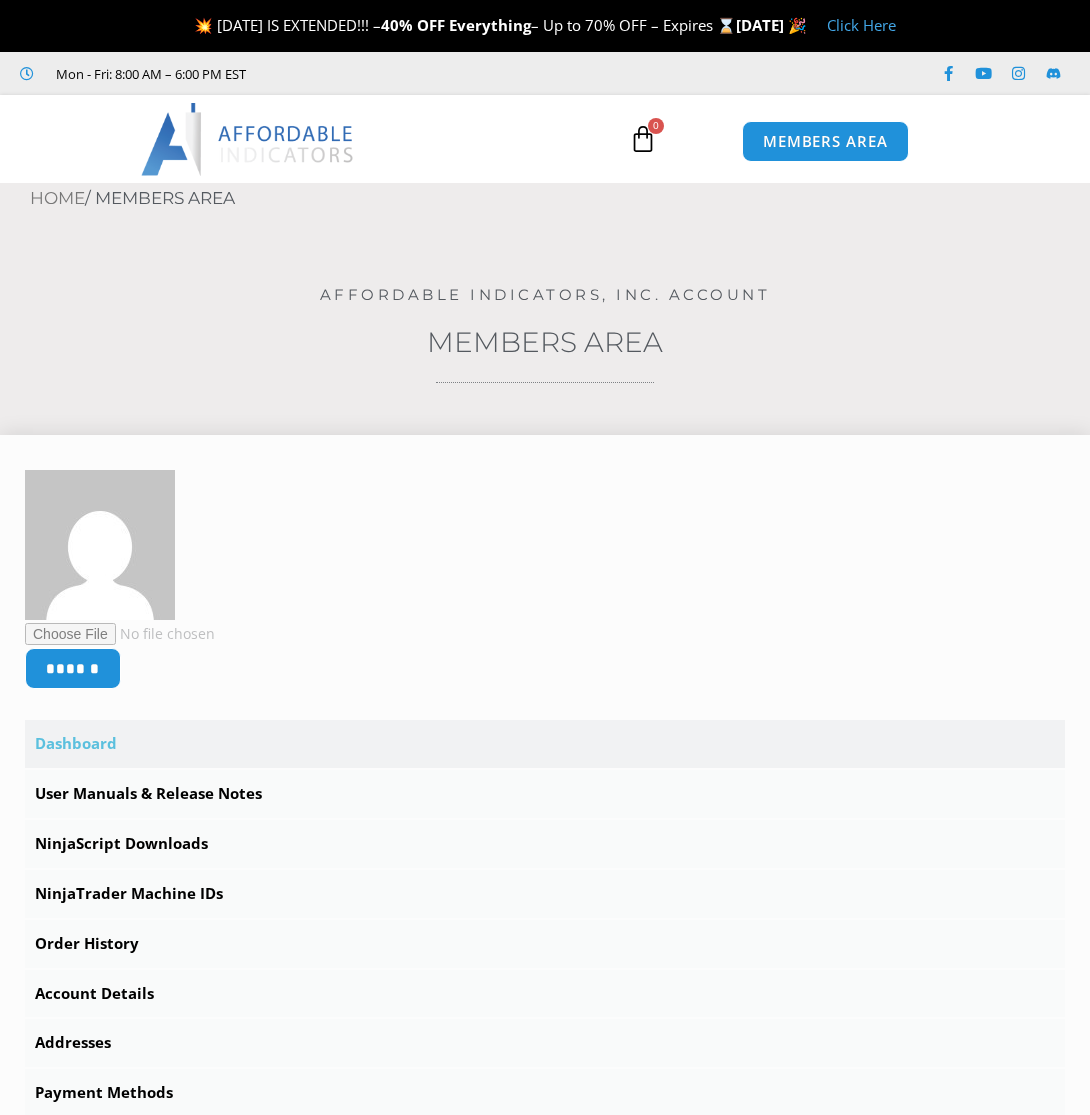 scroll, scrollTop: 0, scrollLeft: 0, axis: both 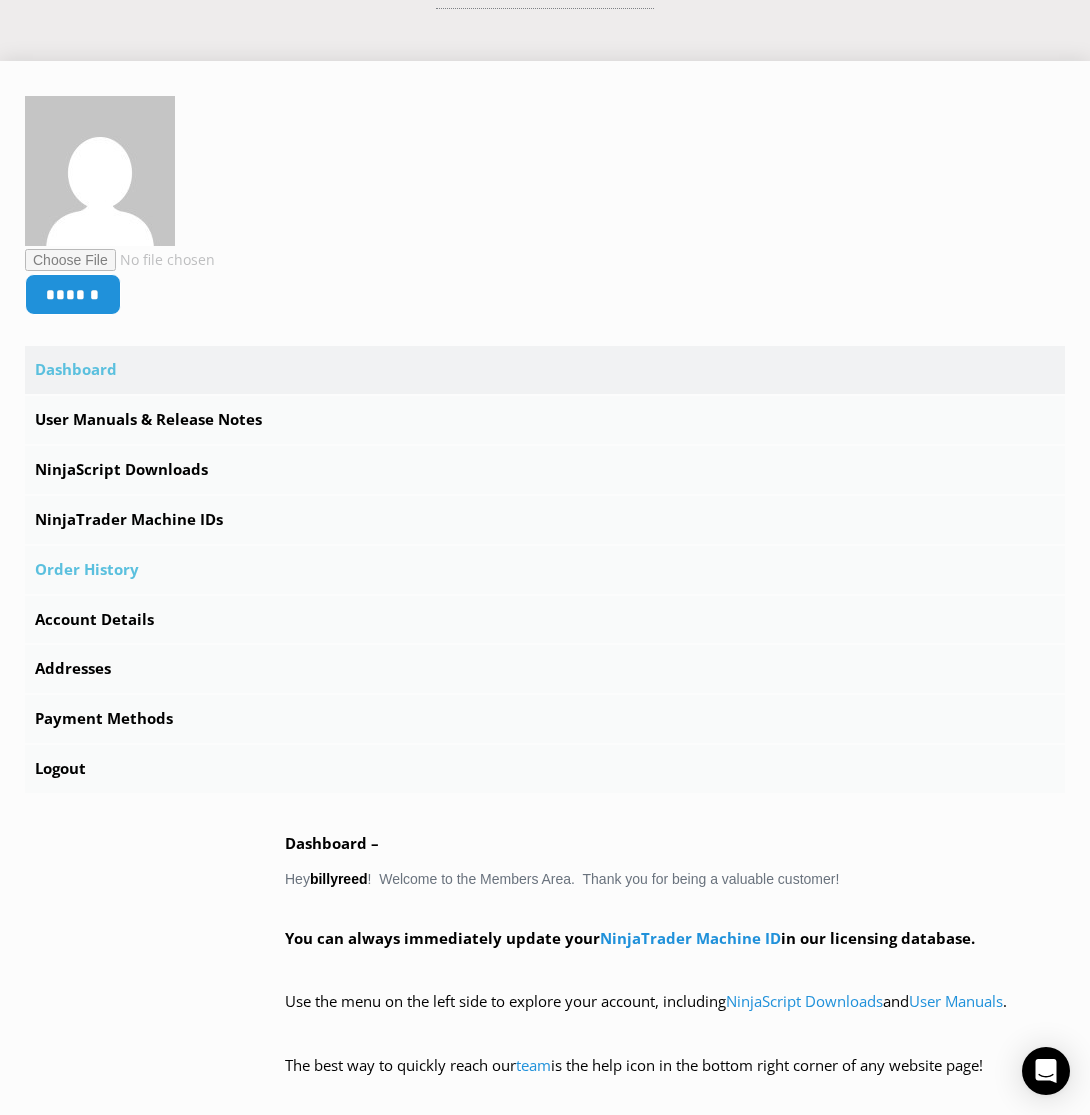 click on "Order History" at bounding box center (545, 570) 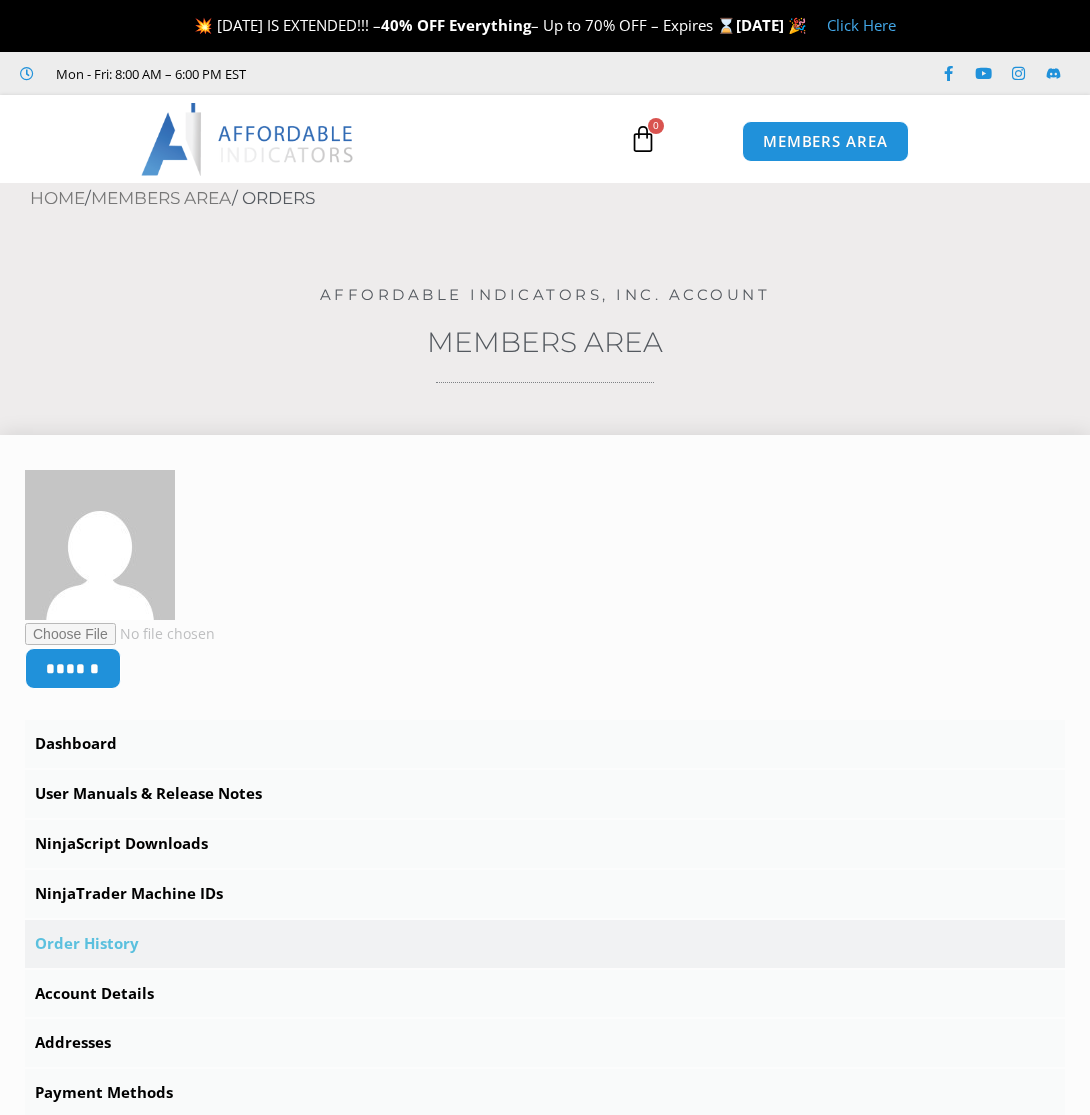 scroll, scrollTop: 0, scrollLeft: 0, axis: both 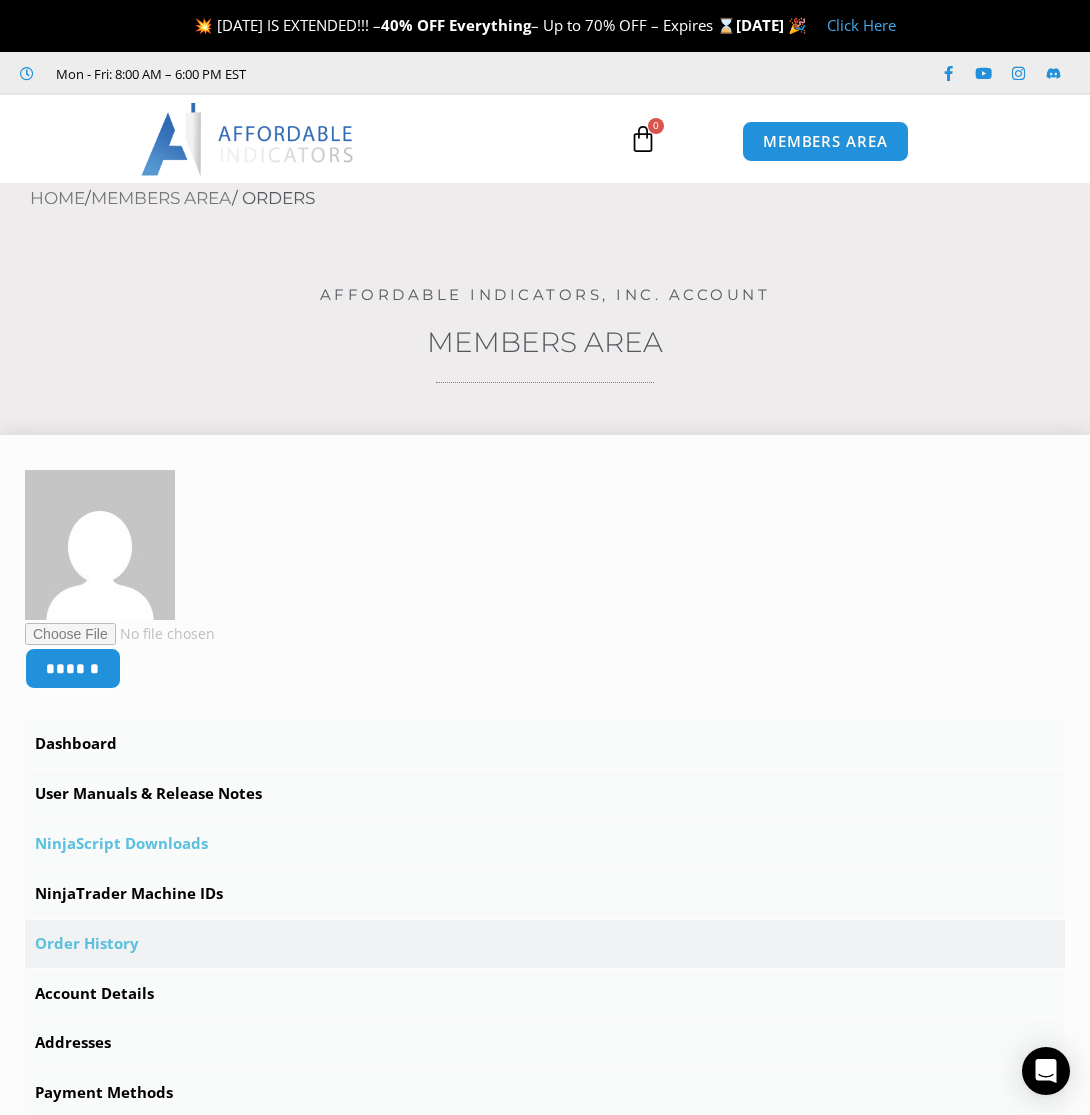 click on "NinjaScript Downloads" at bounding box center [545, 844] 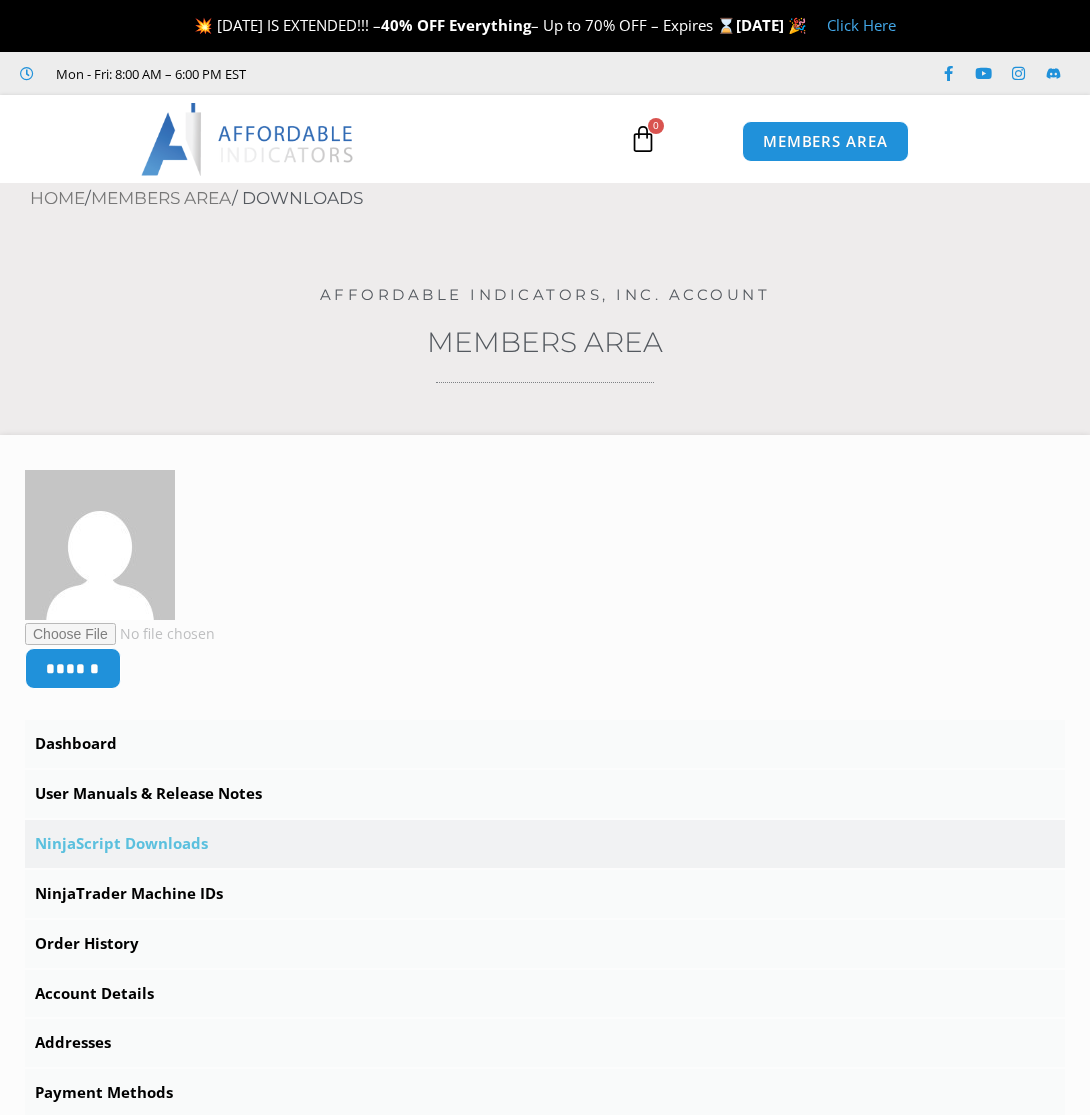 scroll, scrollTop: 0, scrollLeft: 0, axis: both 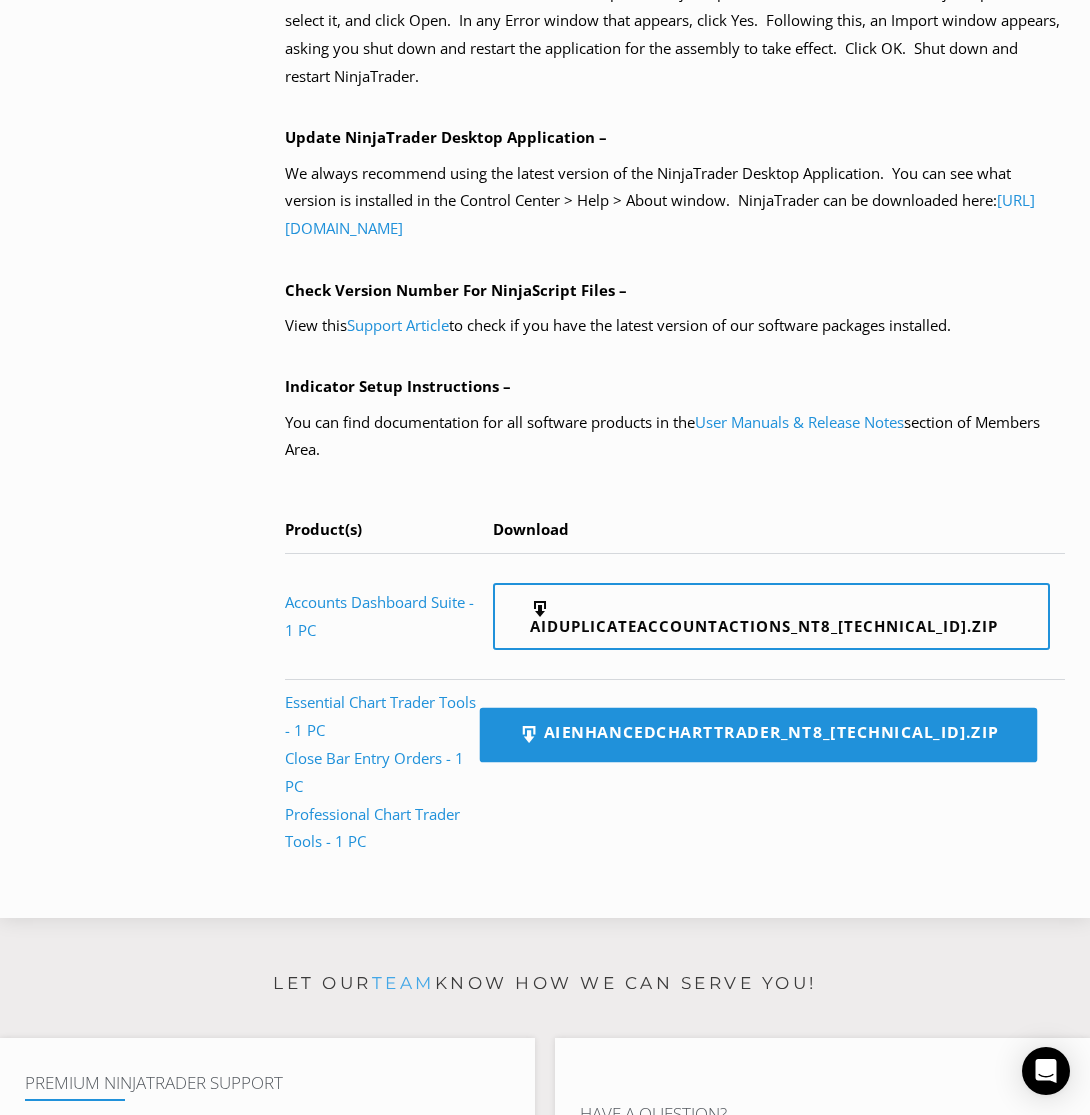 click on "AIEnhancedChartTrader_NT8_[TECHNICAL_ID].zip" at bounding box center (759, 735) 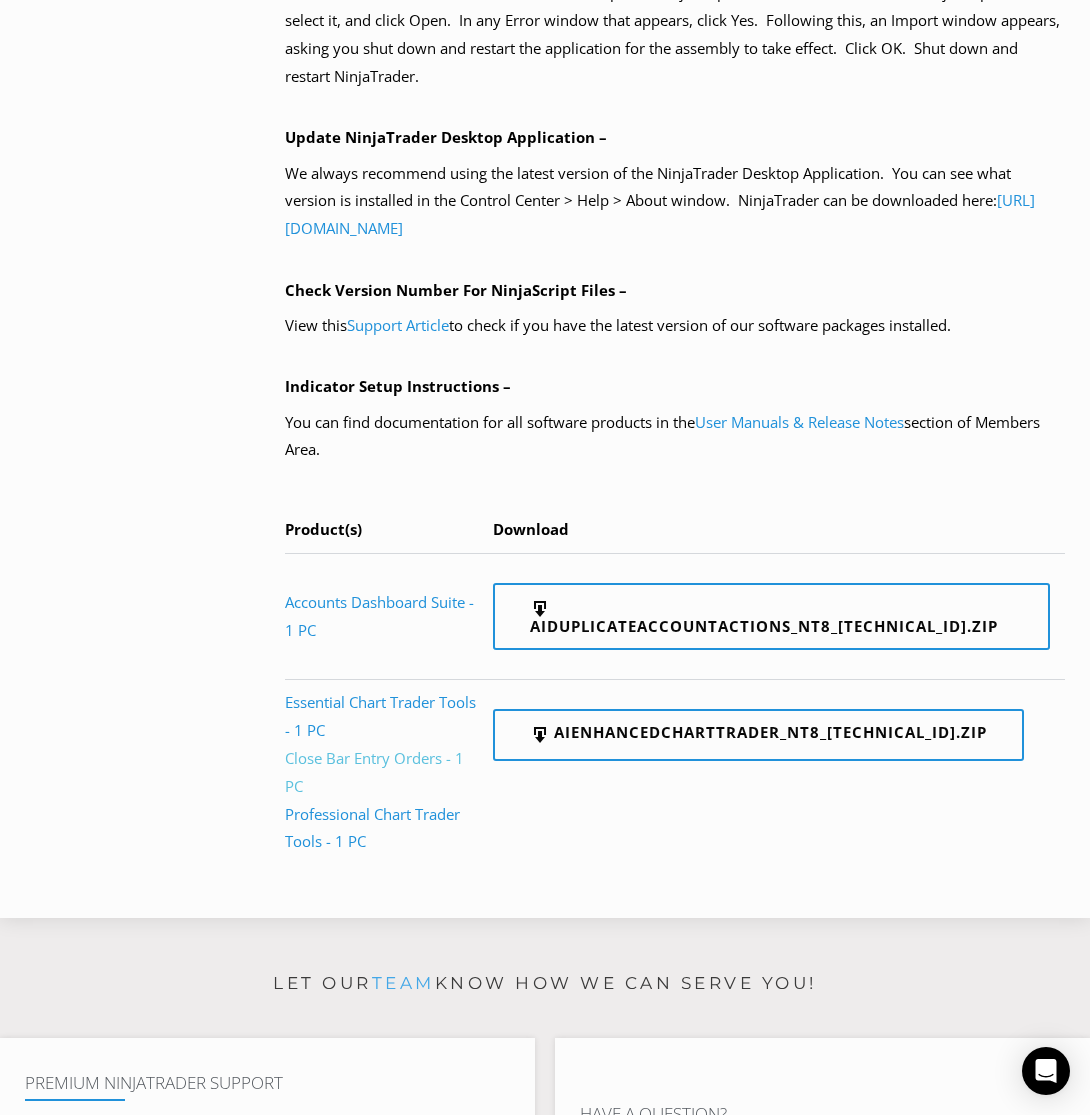 click on "Close Bar Entry Orders - 1 PC" at bounding box center [374, 772] 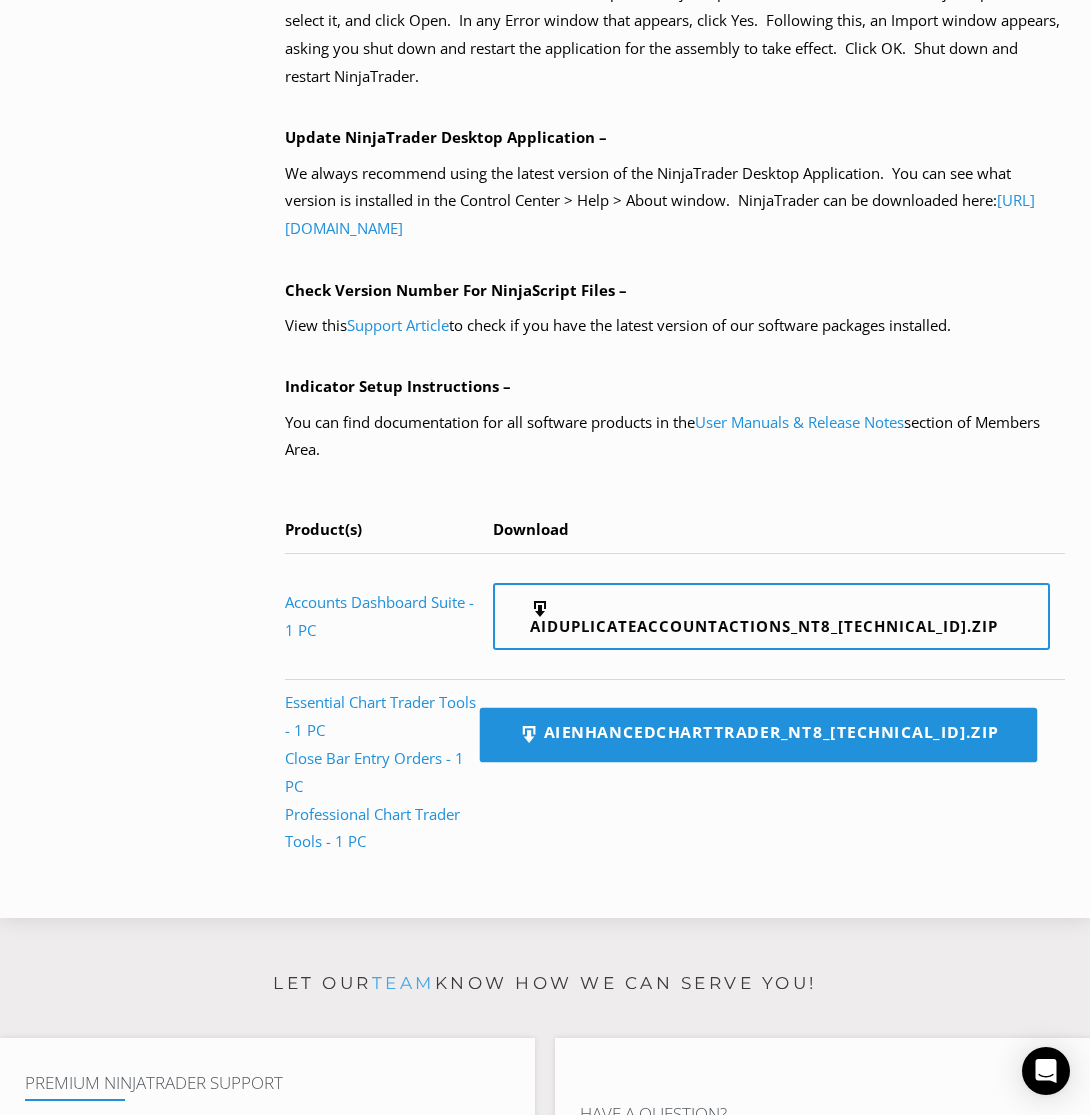 click on "AIEnhancedChartTrader_NT8_[TECHNICAL_ID].zip" at bounding box center [759, 735] 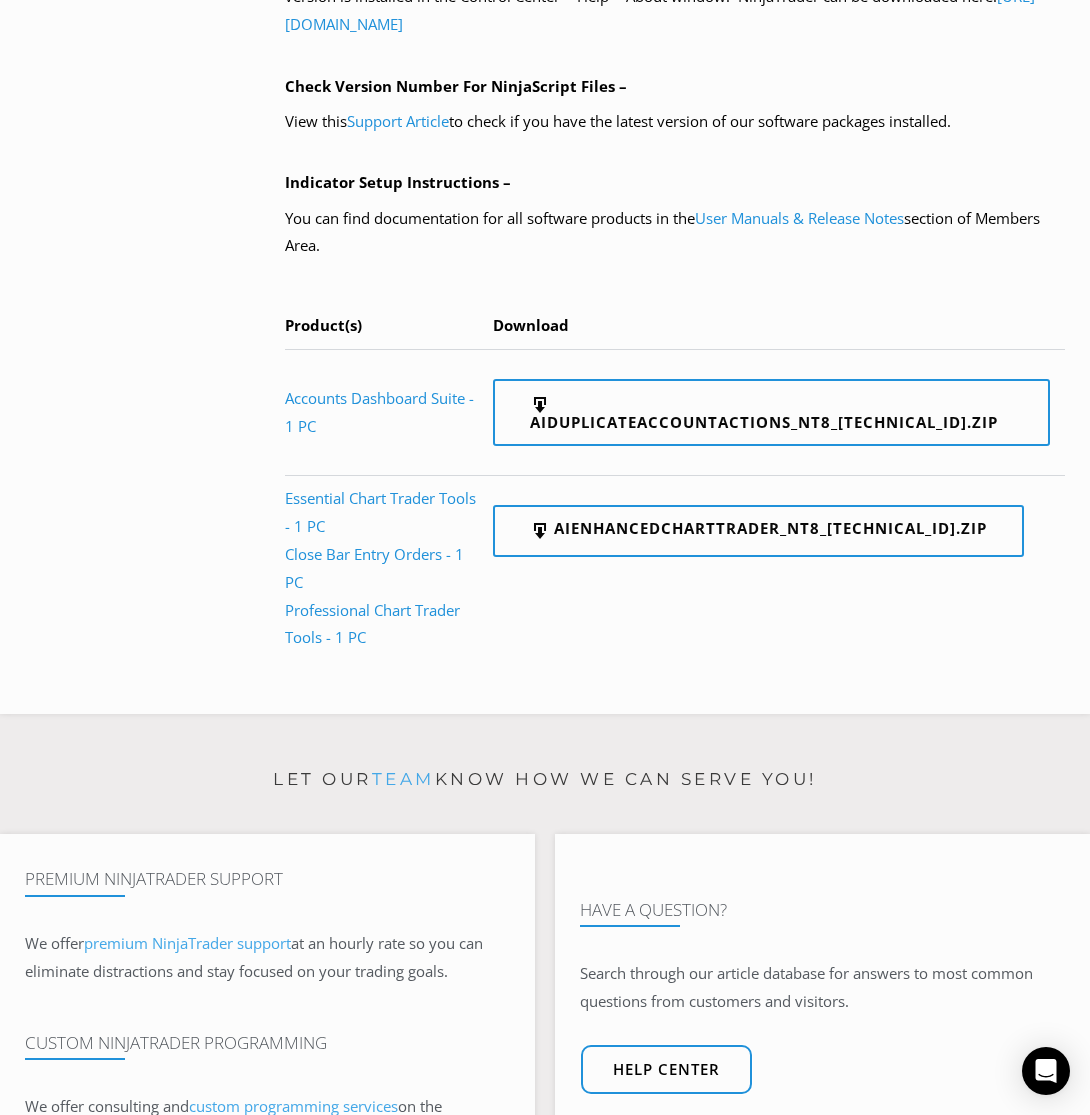 scroll, scrollTop: 1538, scrollLeft: 0, axis: vertical 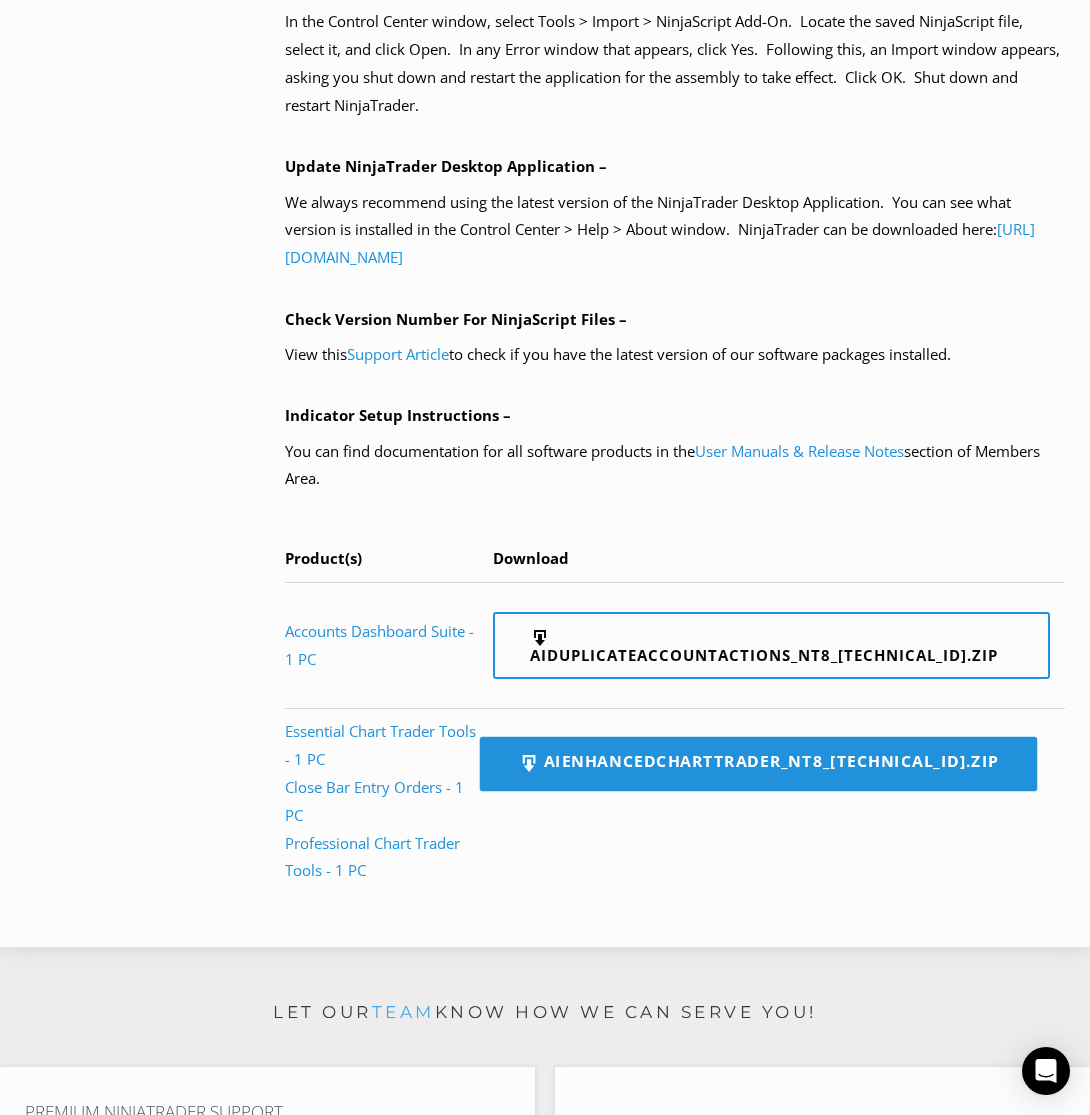 click at bounding box center (529, 764) 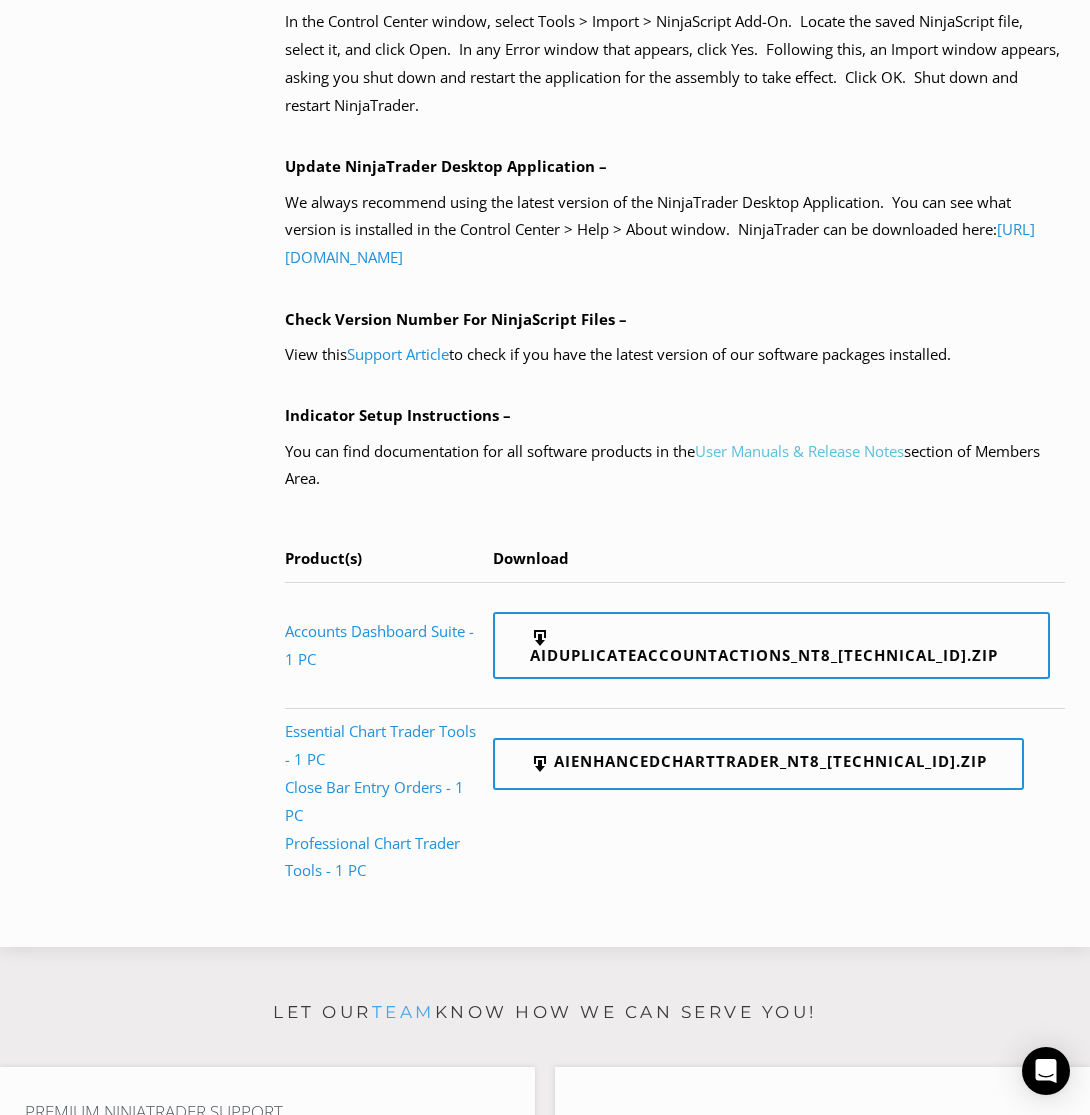 click on "User Manuals & Release Notes" at bounding box center (799, 451) 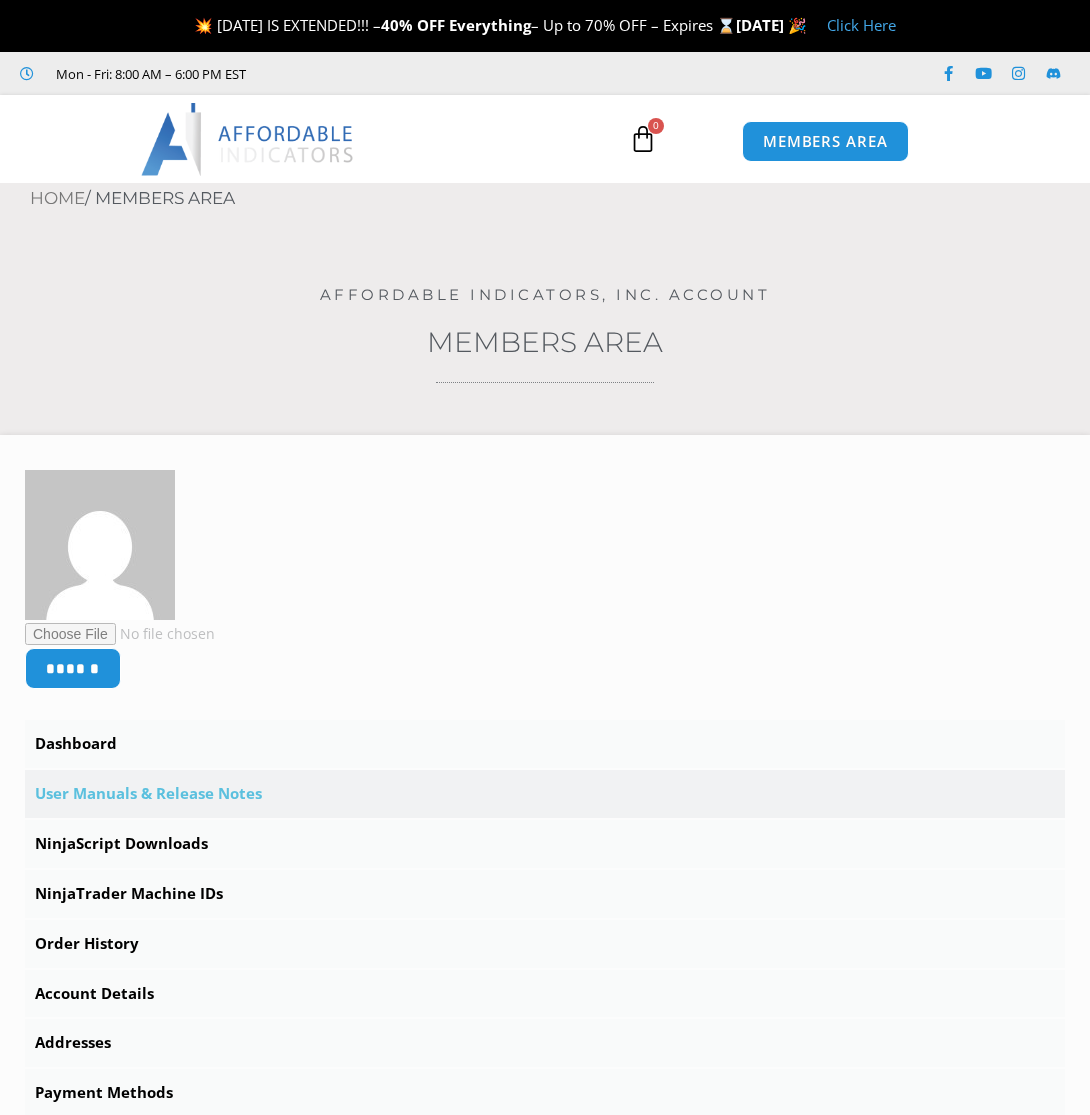 scroll, scrollTop: 0, scrollLeft: 0, axis: both 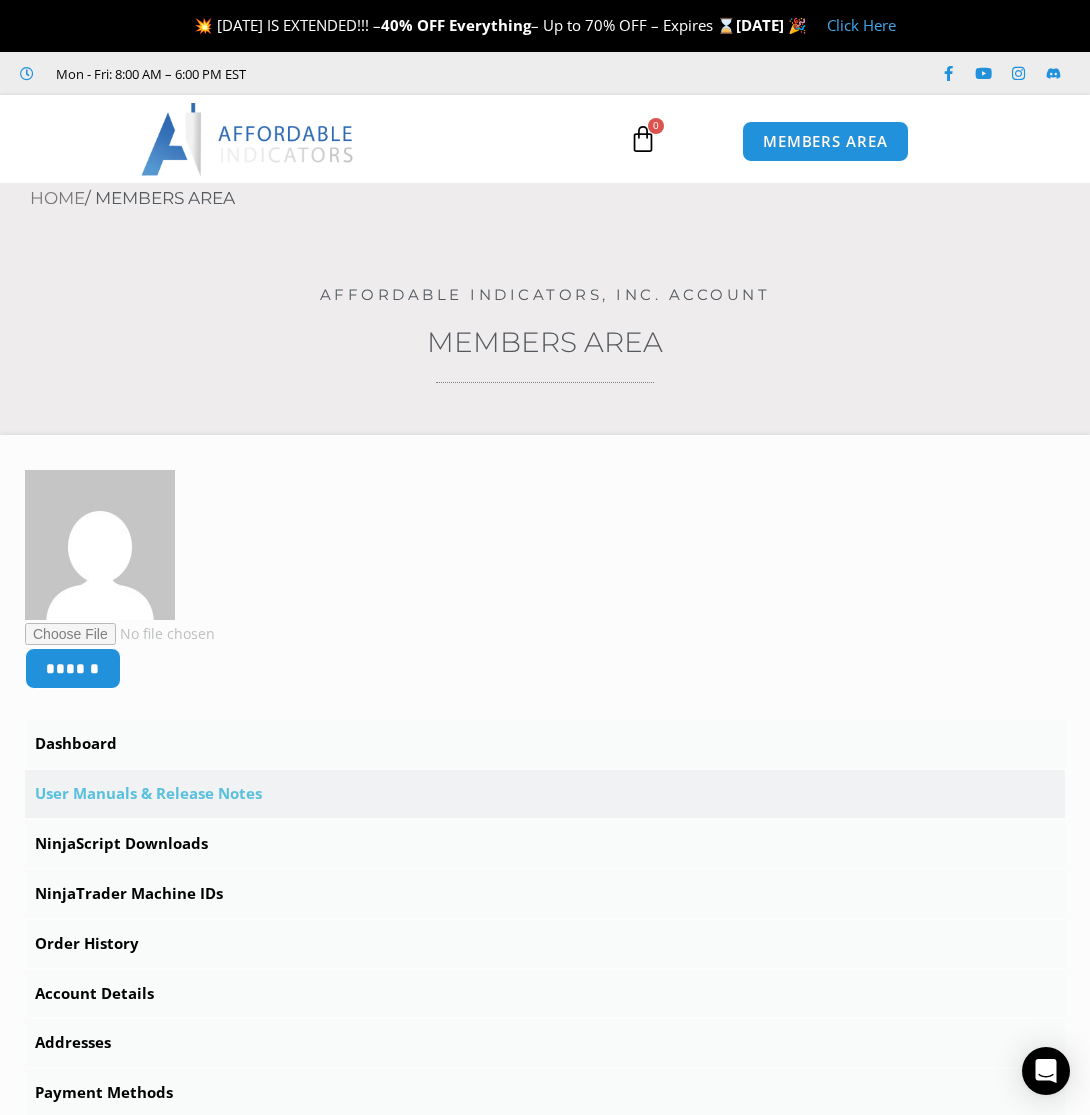 click at bounding box center [643, 139] 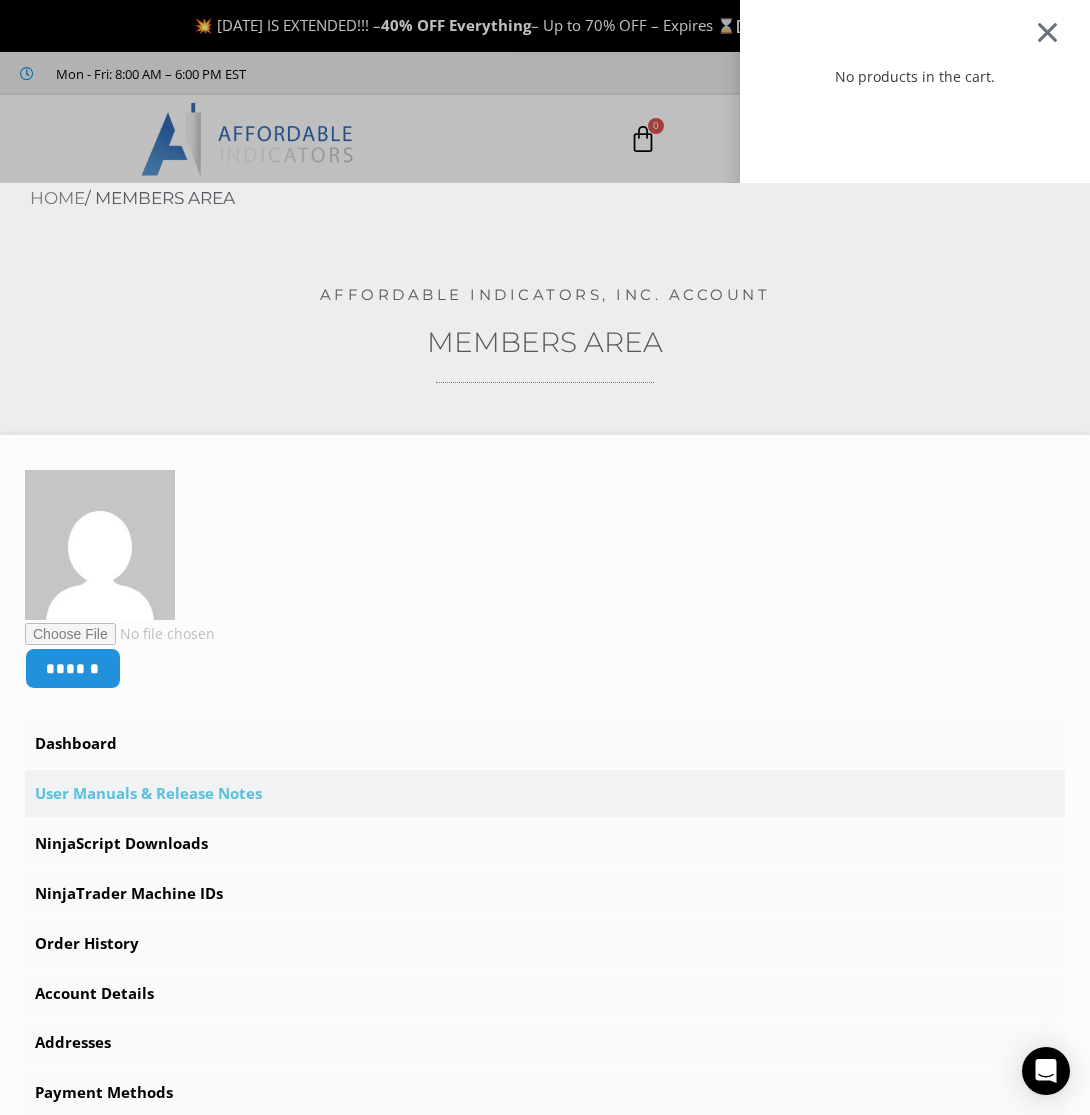 click at bounding box center (1047, 32) 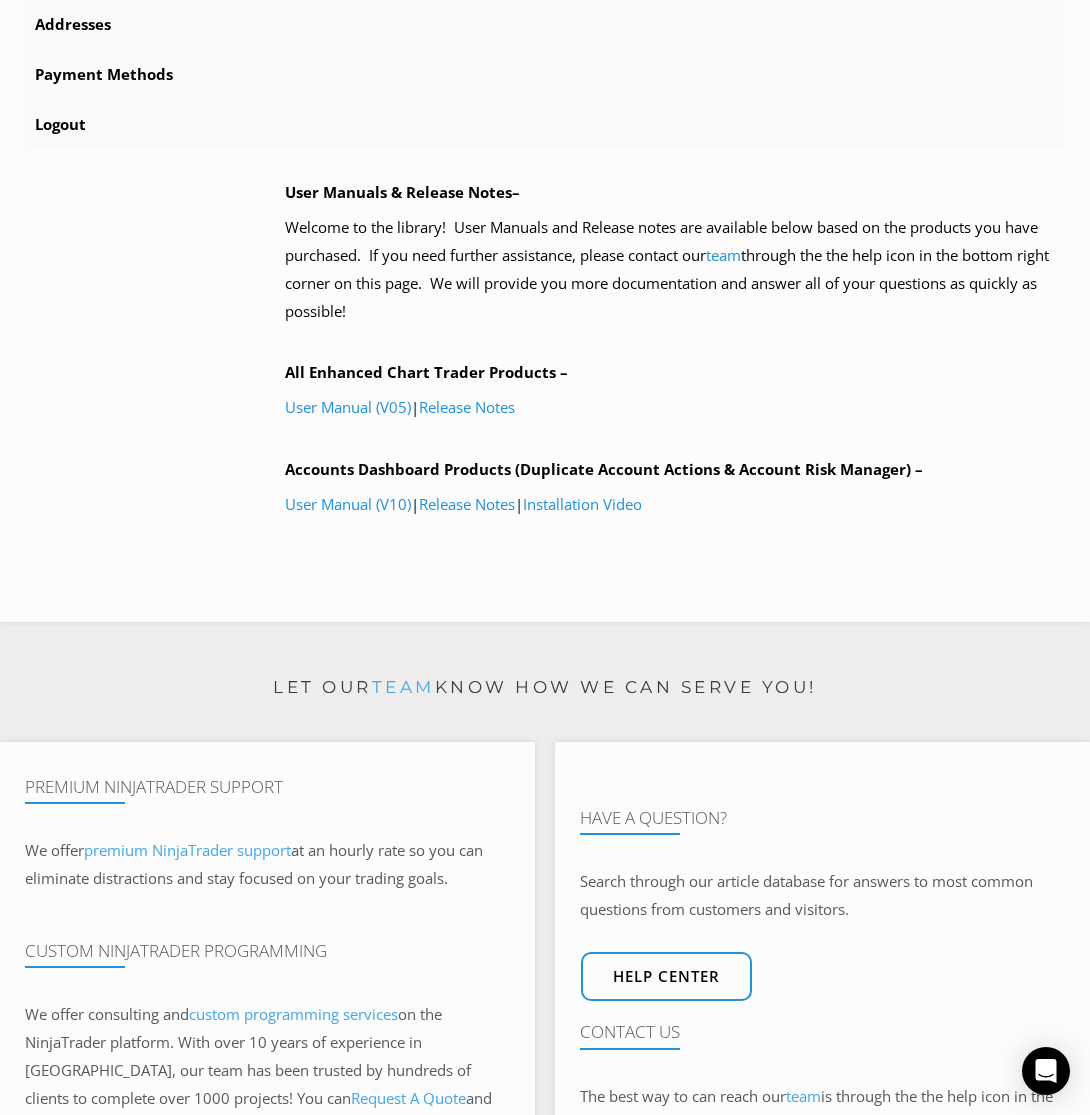 scroll, scrollTop: 1022, scrollLeft: 0, axis: vertical 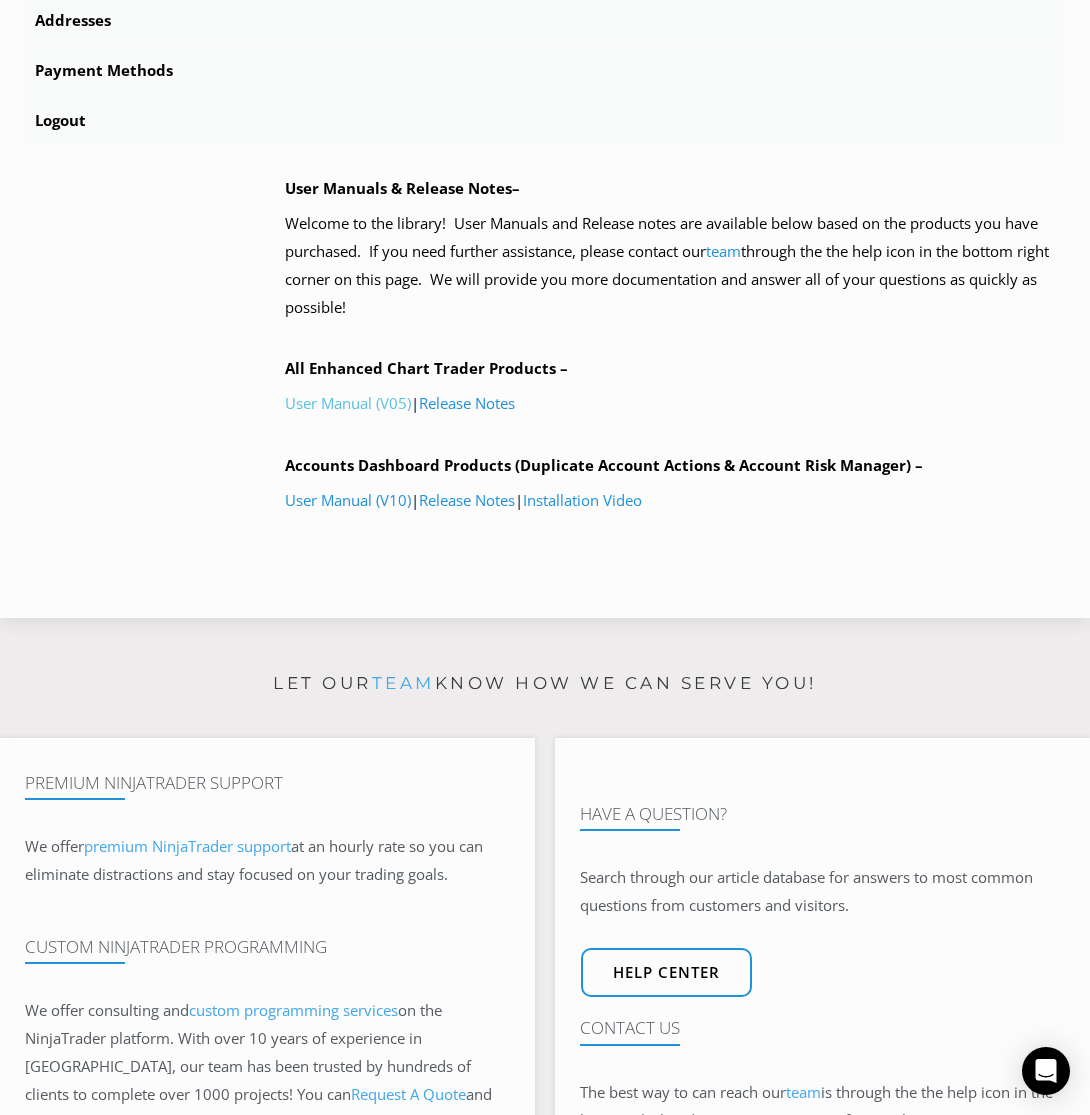 click on "User Manual (V05)" at bounding box center (348, 403) 